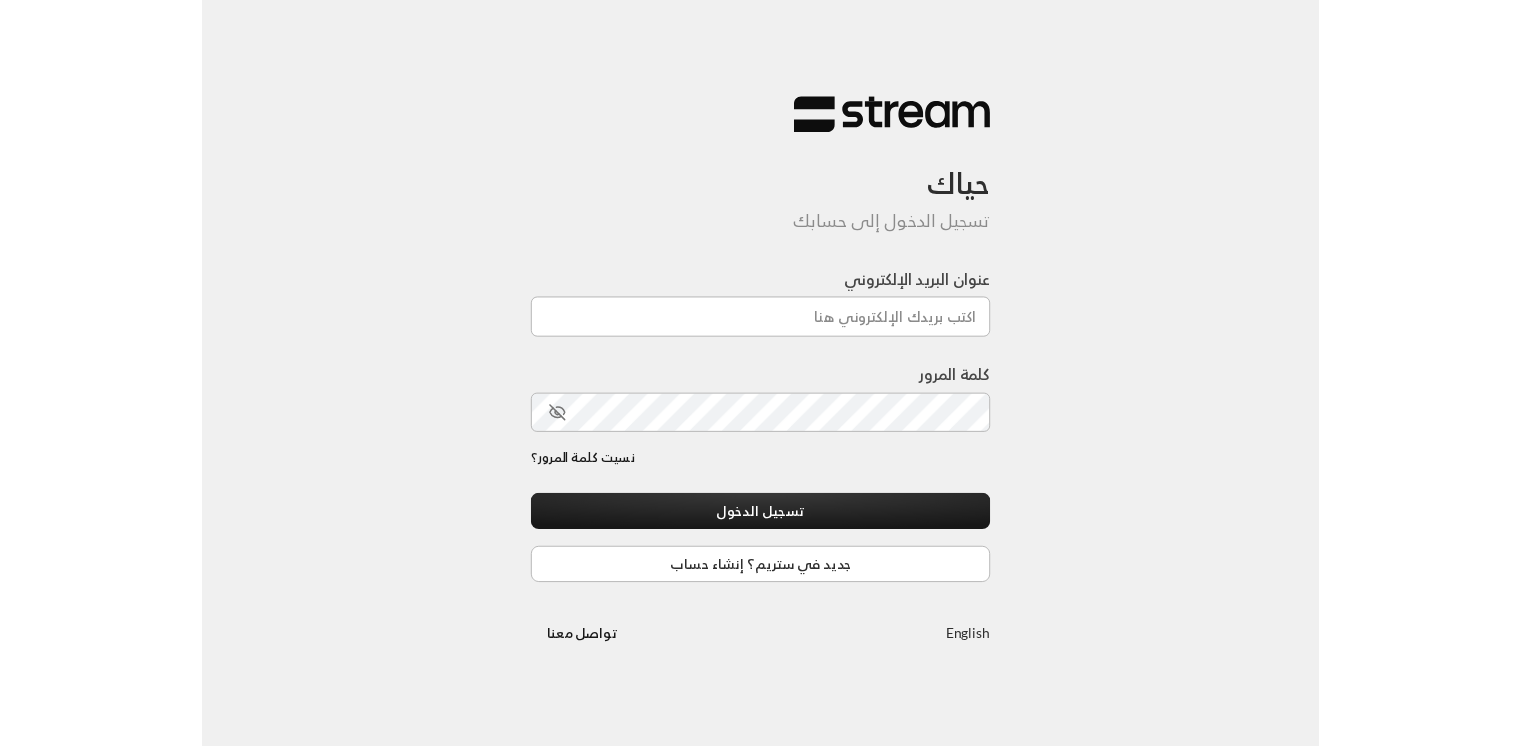 scroll, scrollTop: 0, scrollLeft: 0, axis: both 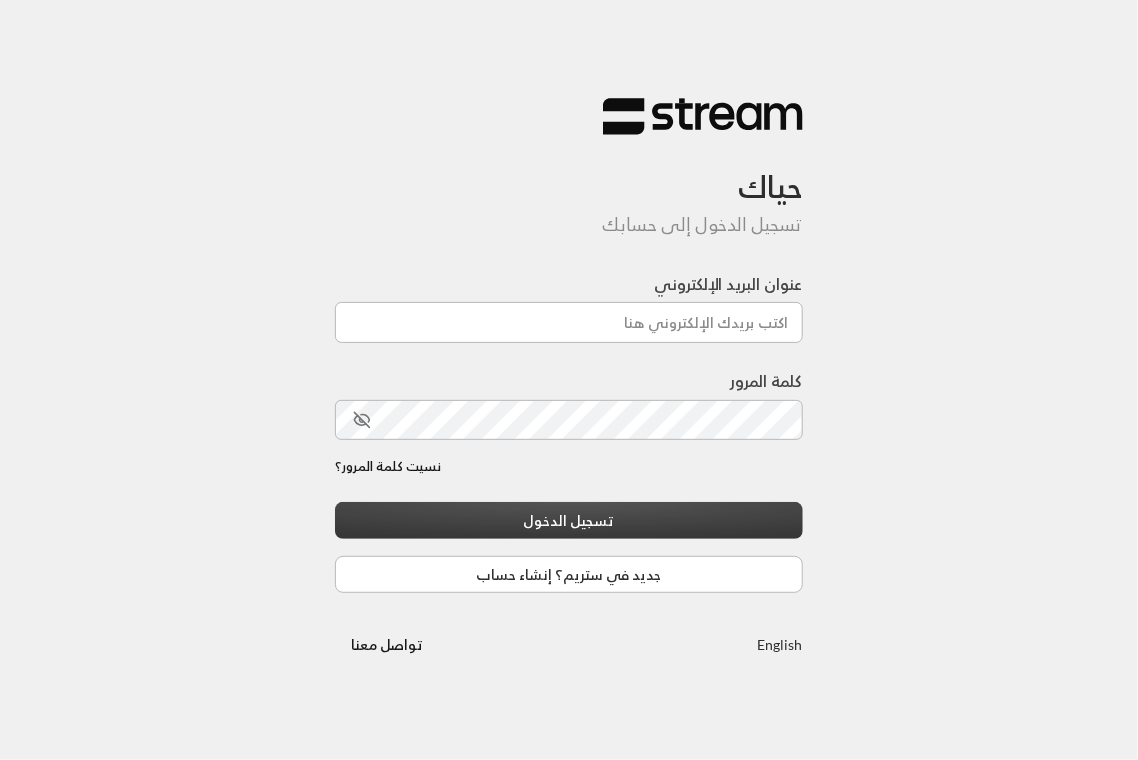 click on "تسجيل الدخول" at bounding box center (569, 520) 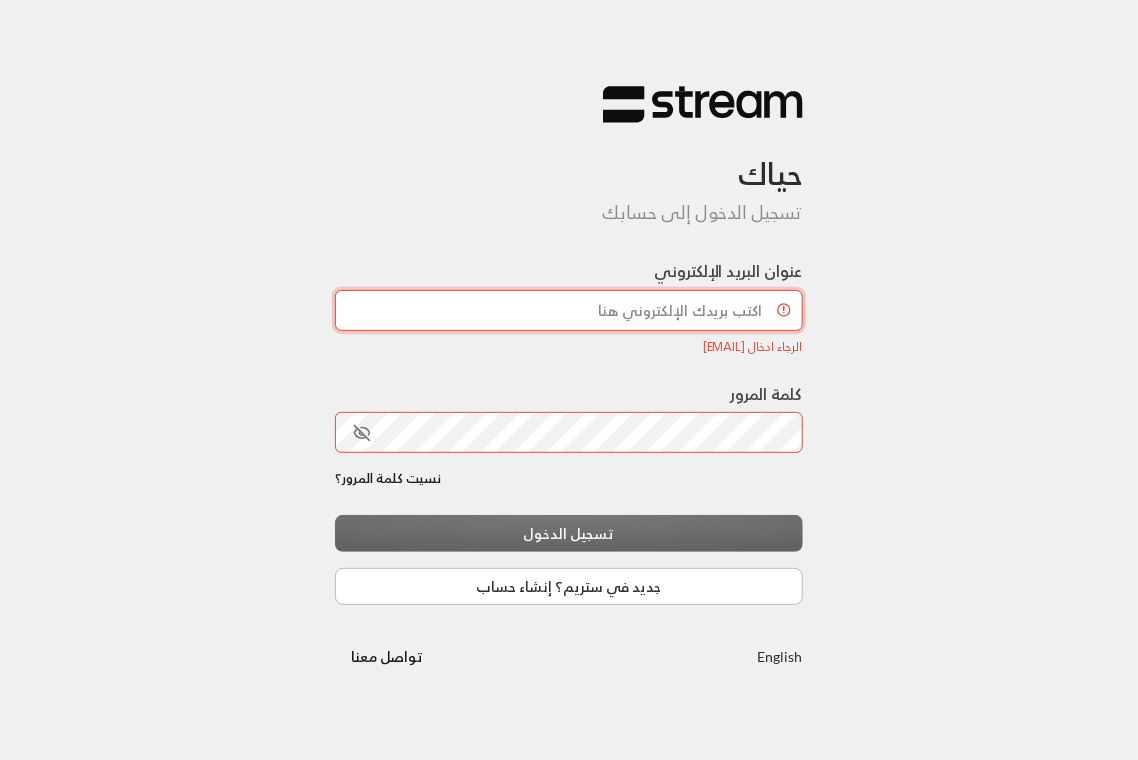 type on "[EMAIL]" 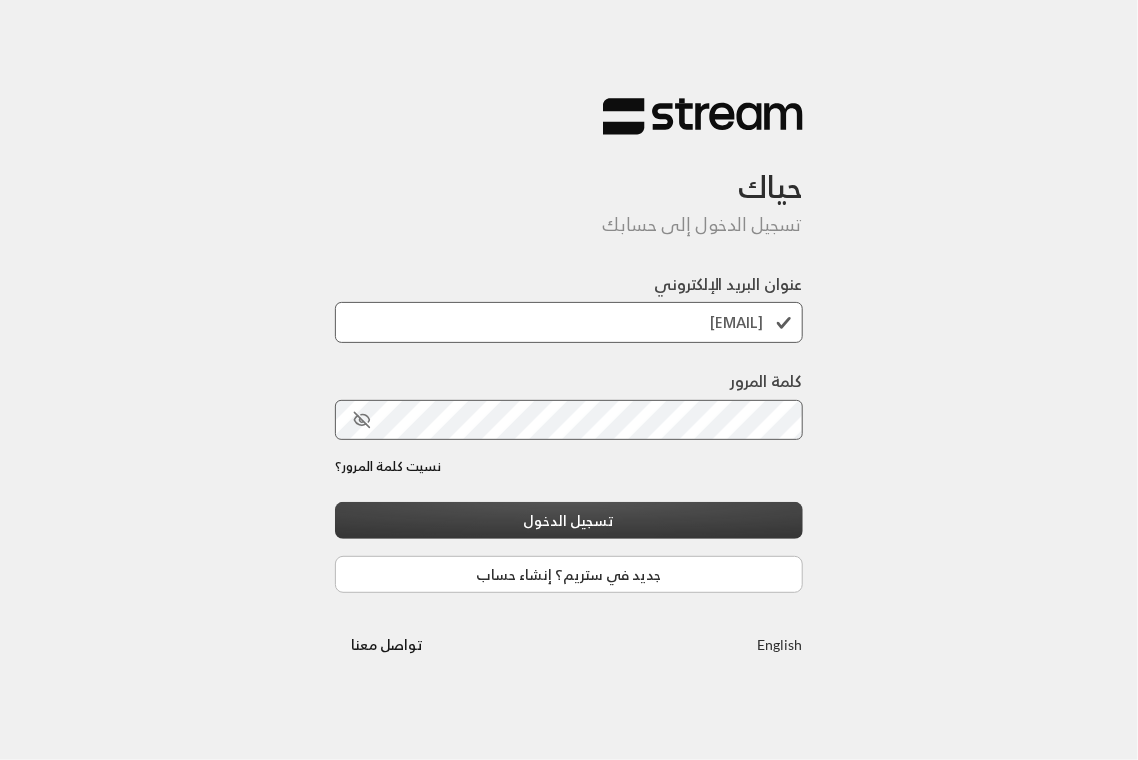 click on "تسجيل الدخول" at bounding box center (569, 520) 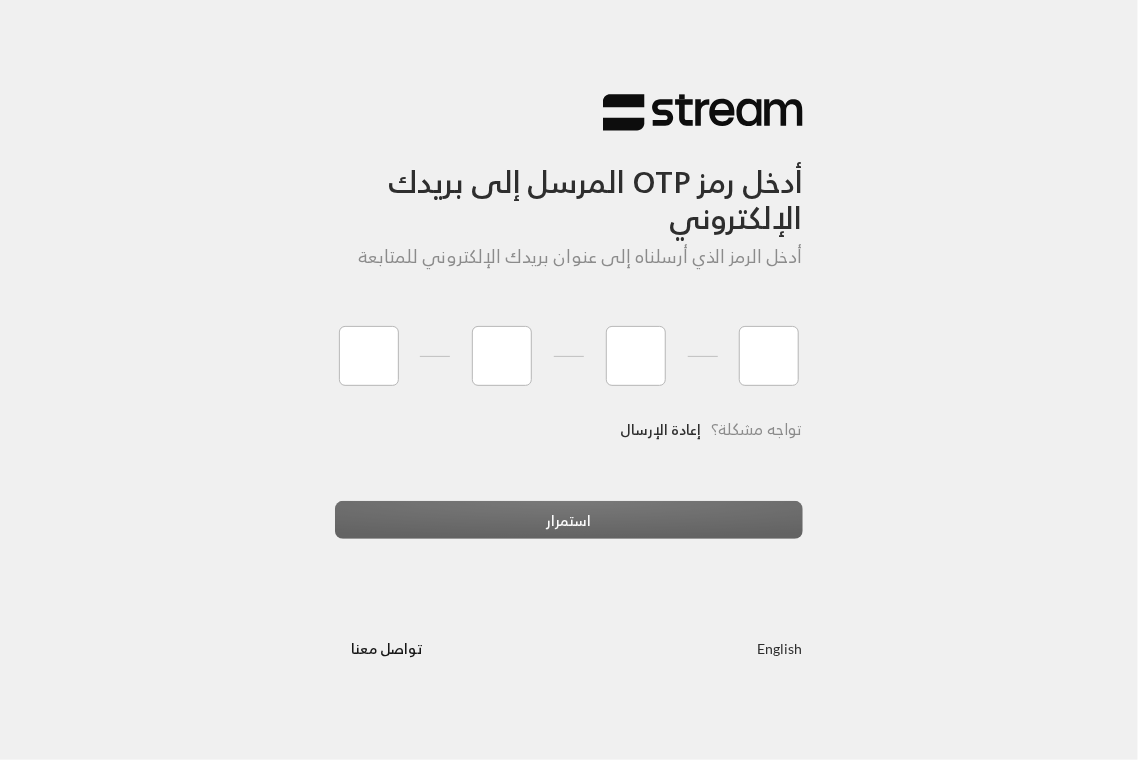 click on "استمرار" at bounding box center [569, 528] 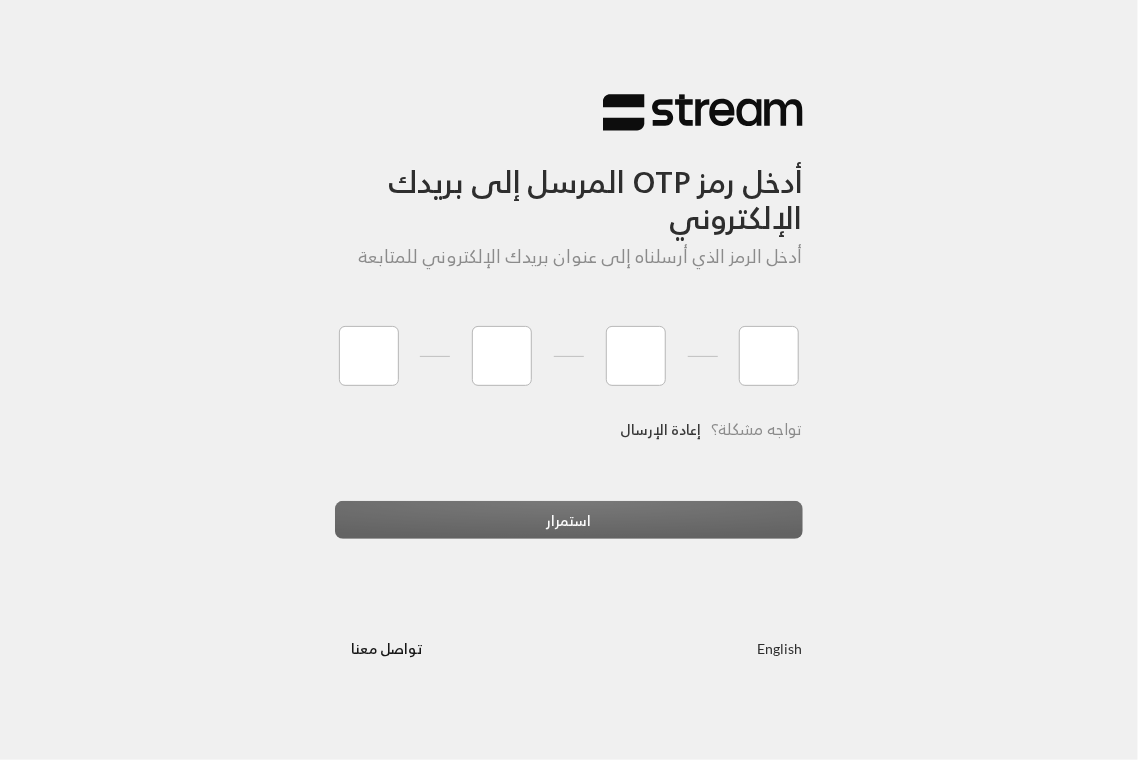 click on "إعادة الإرسال" at bounding box center (660, 429) 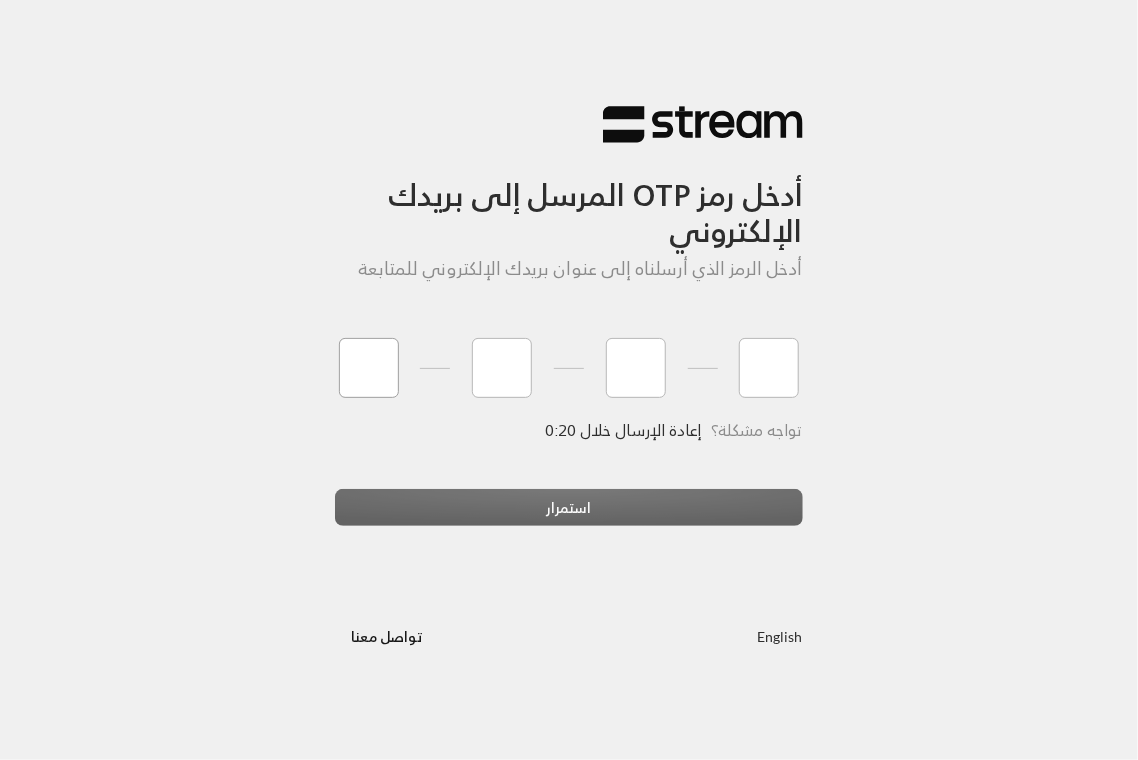 type on "8" 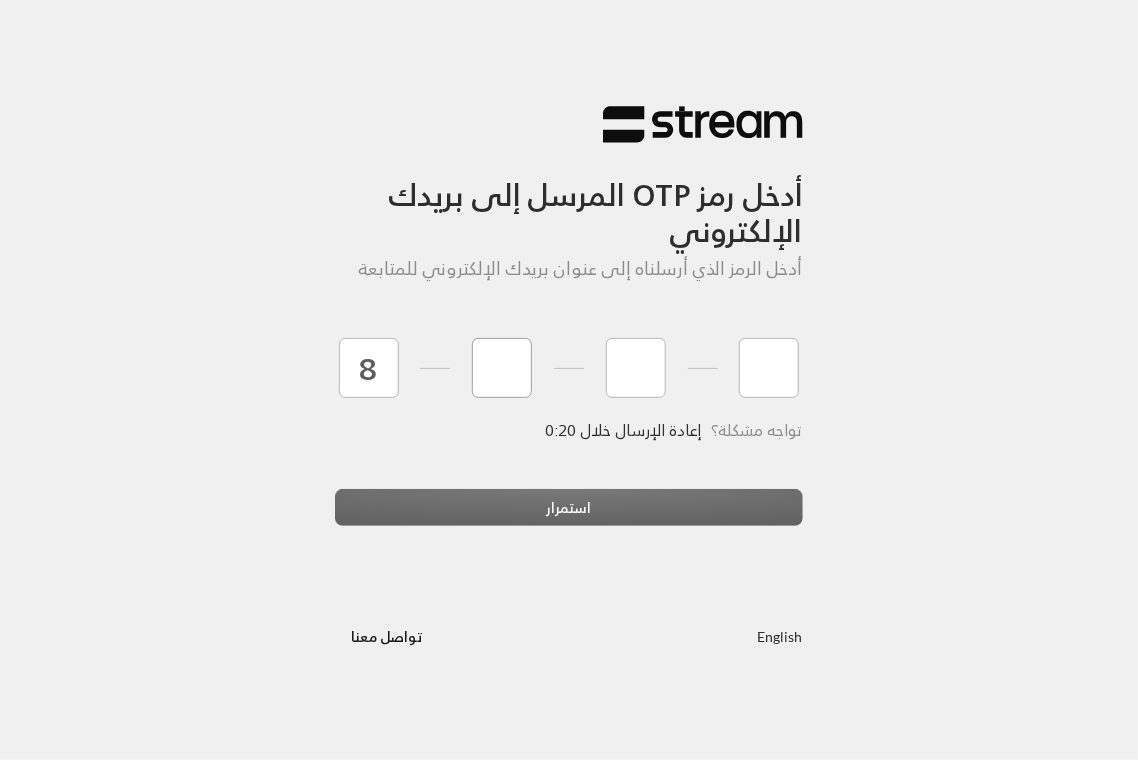 type on "9" 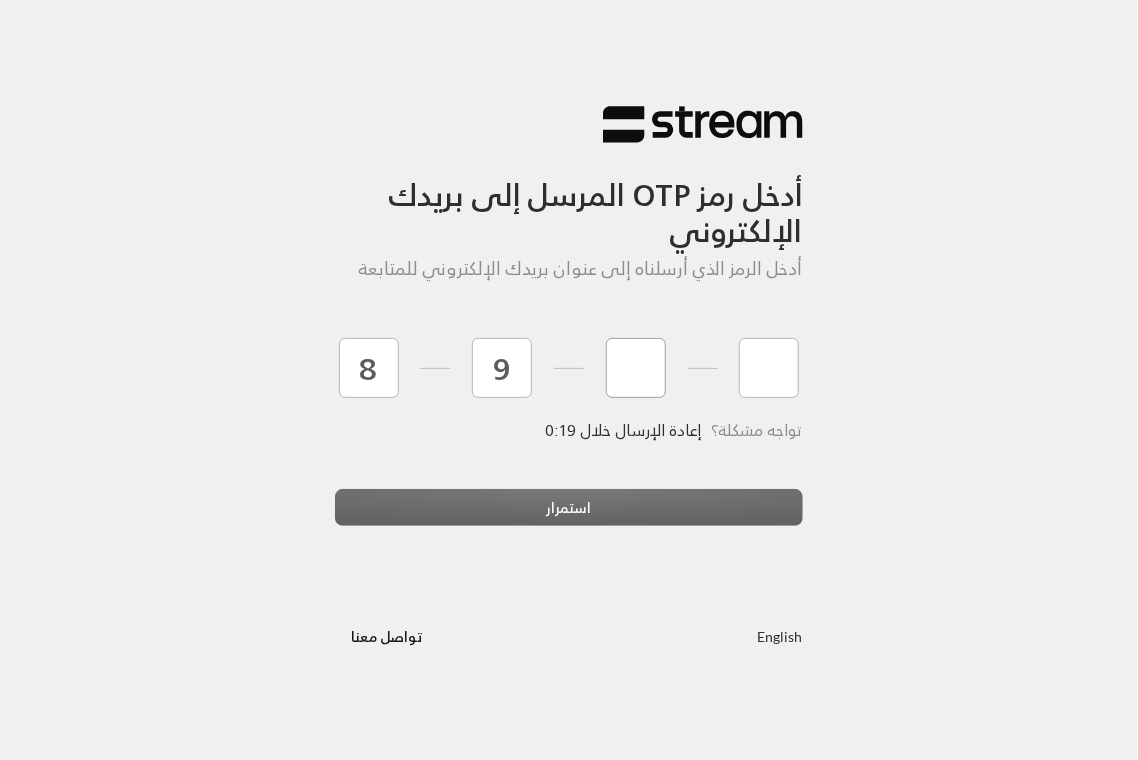 type on "3" 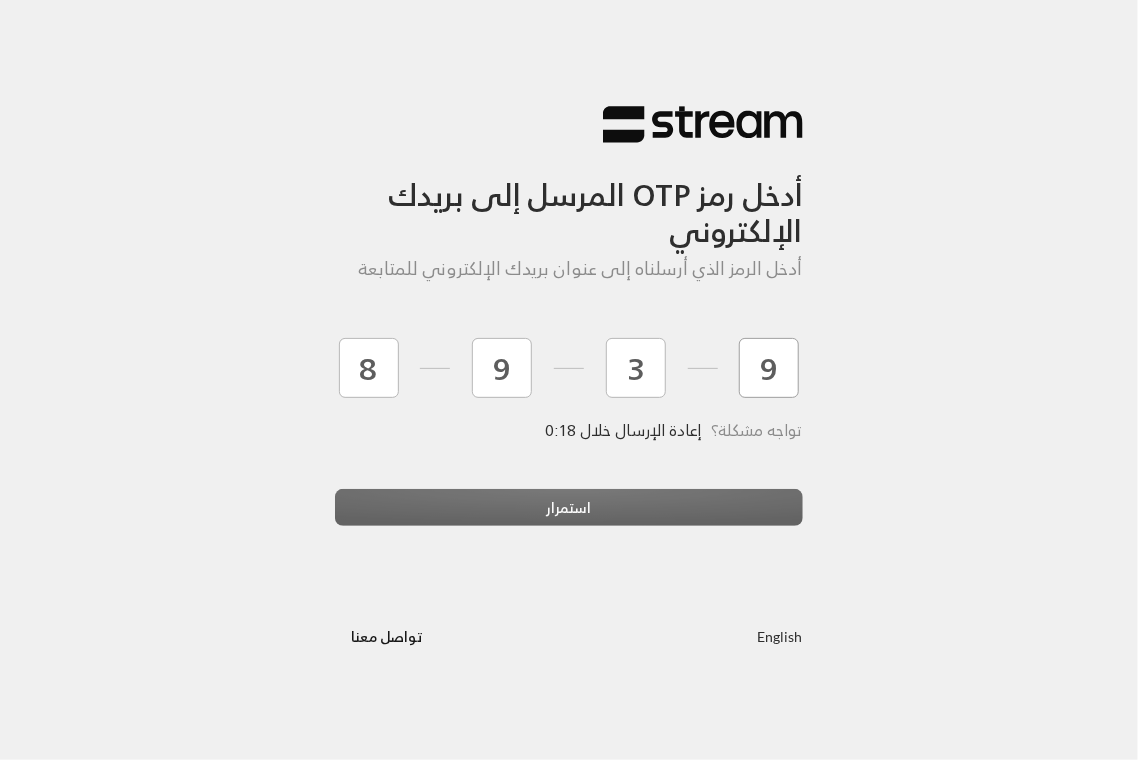 type on "9" 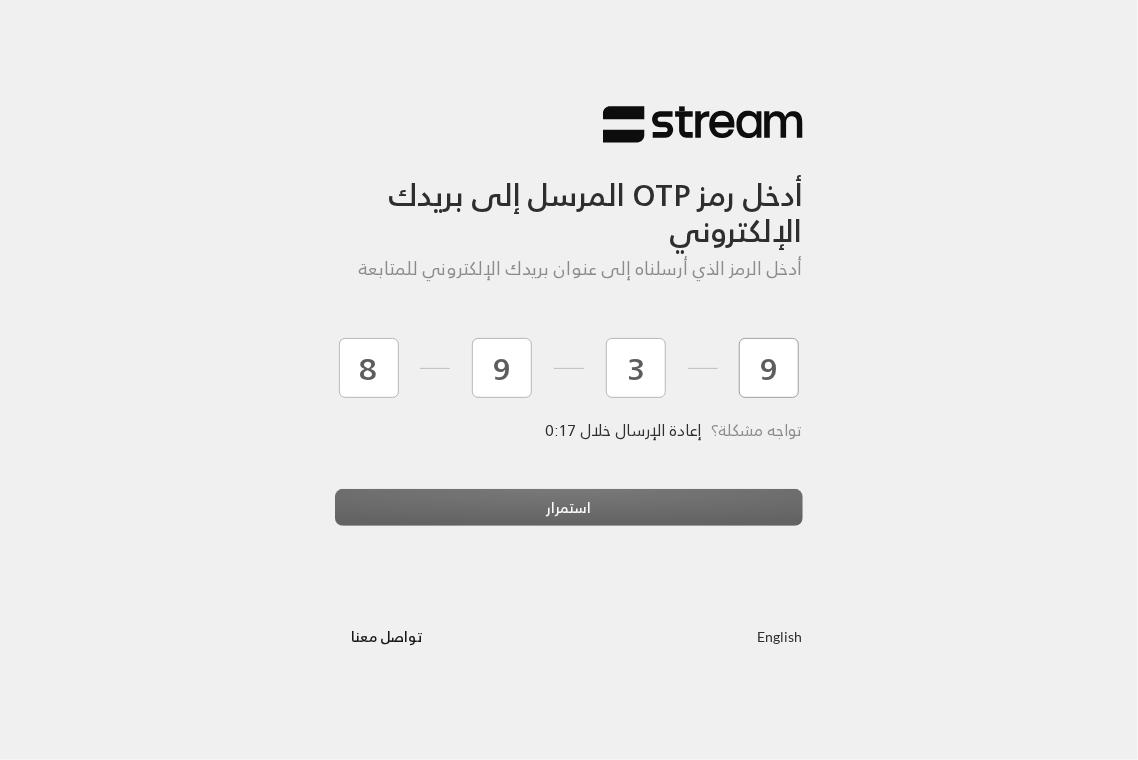 type 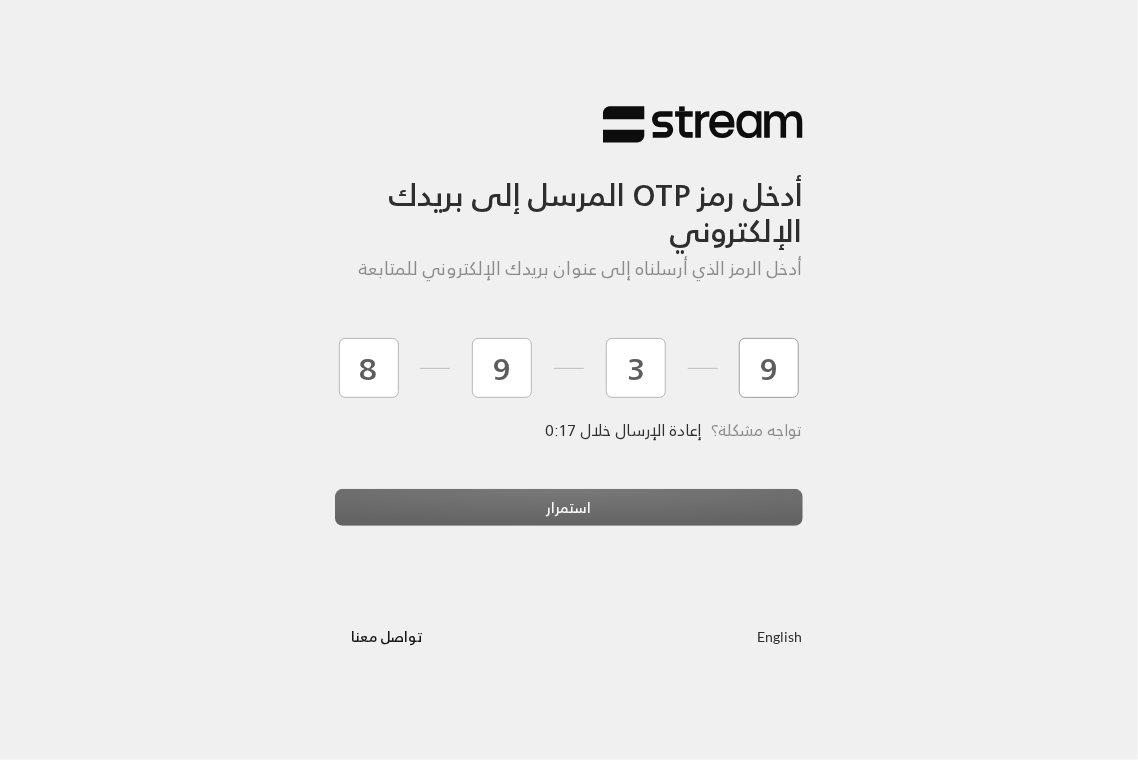 type 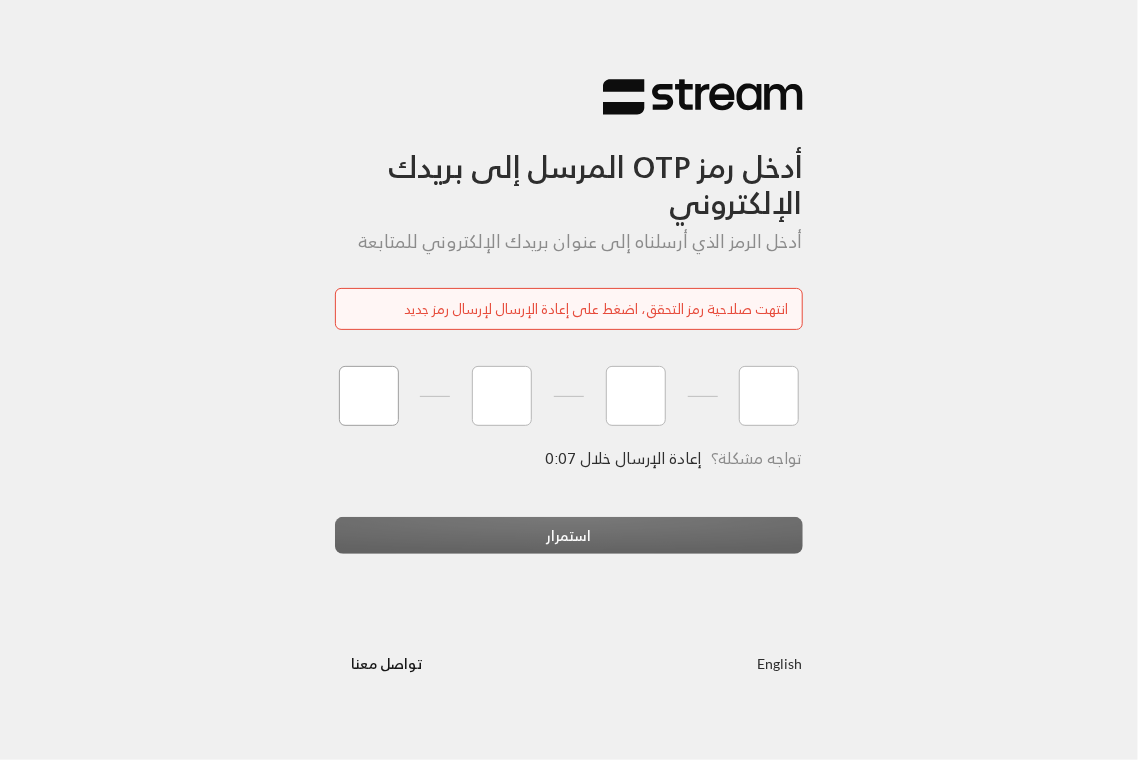 click at bounding box center (369, 396) 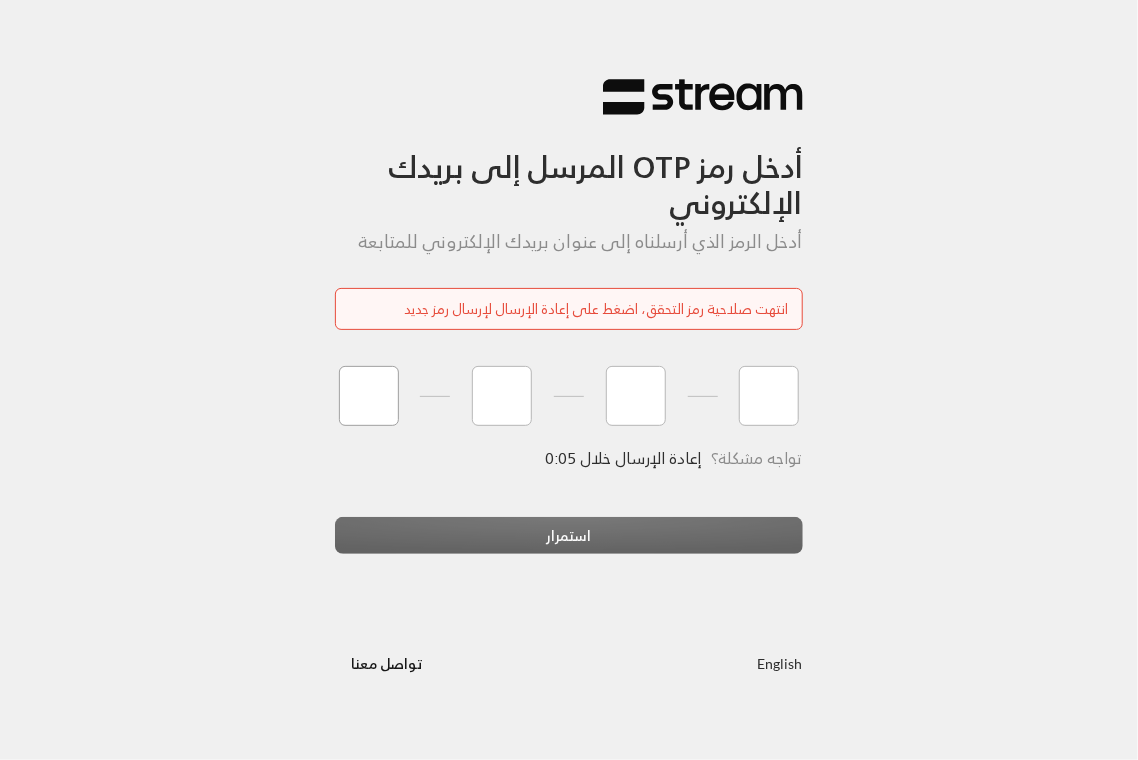 type on "8" 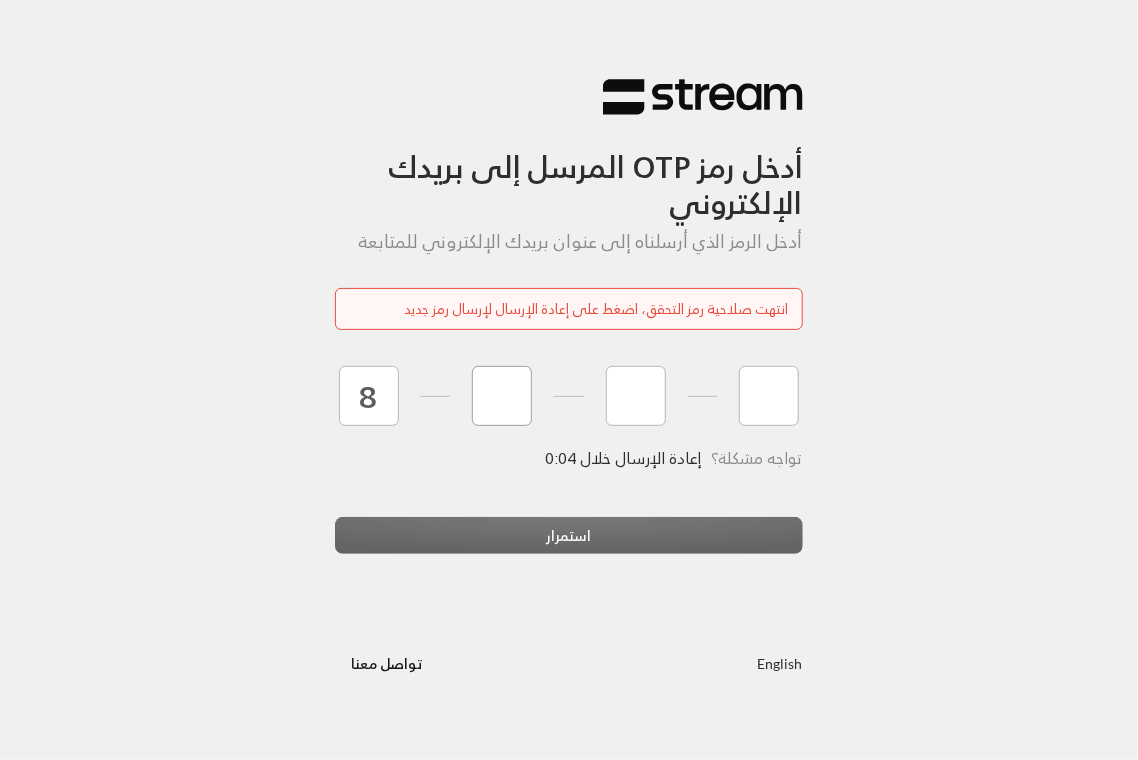 type on "9" 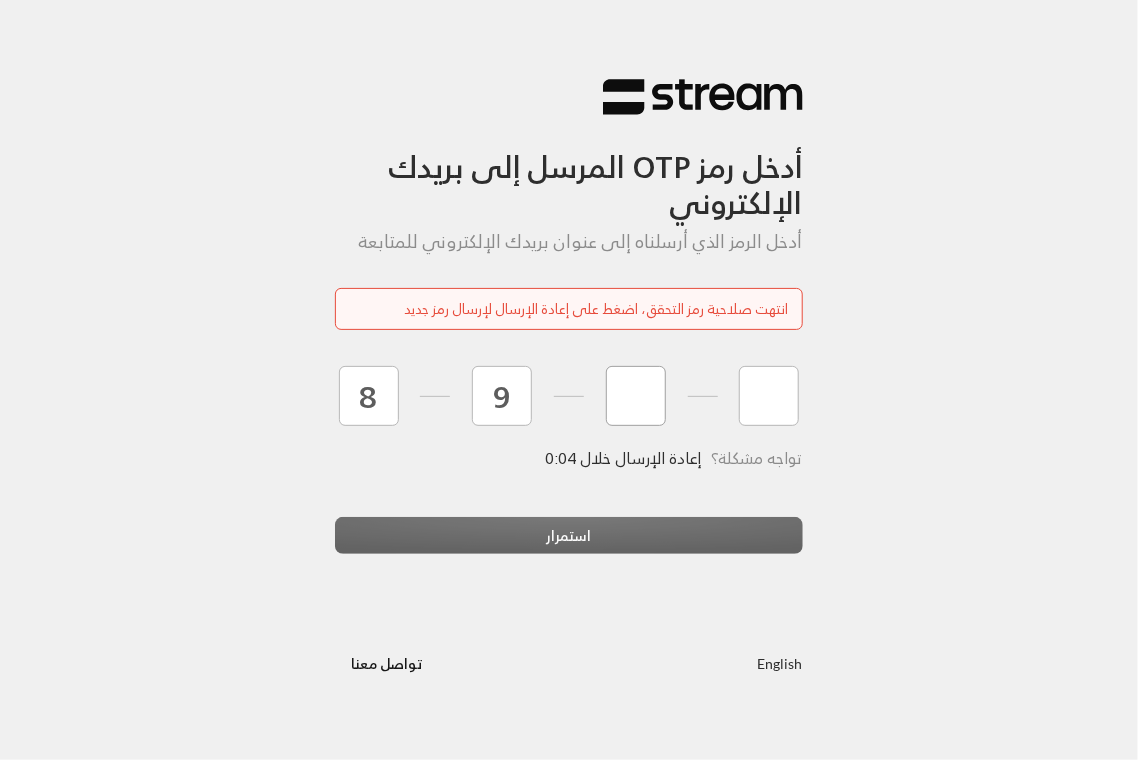 type on "3" 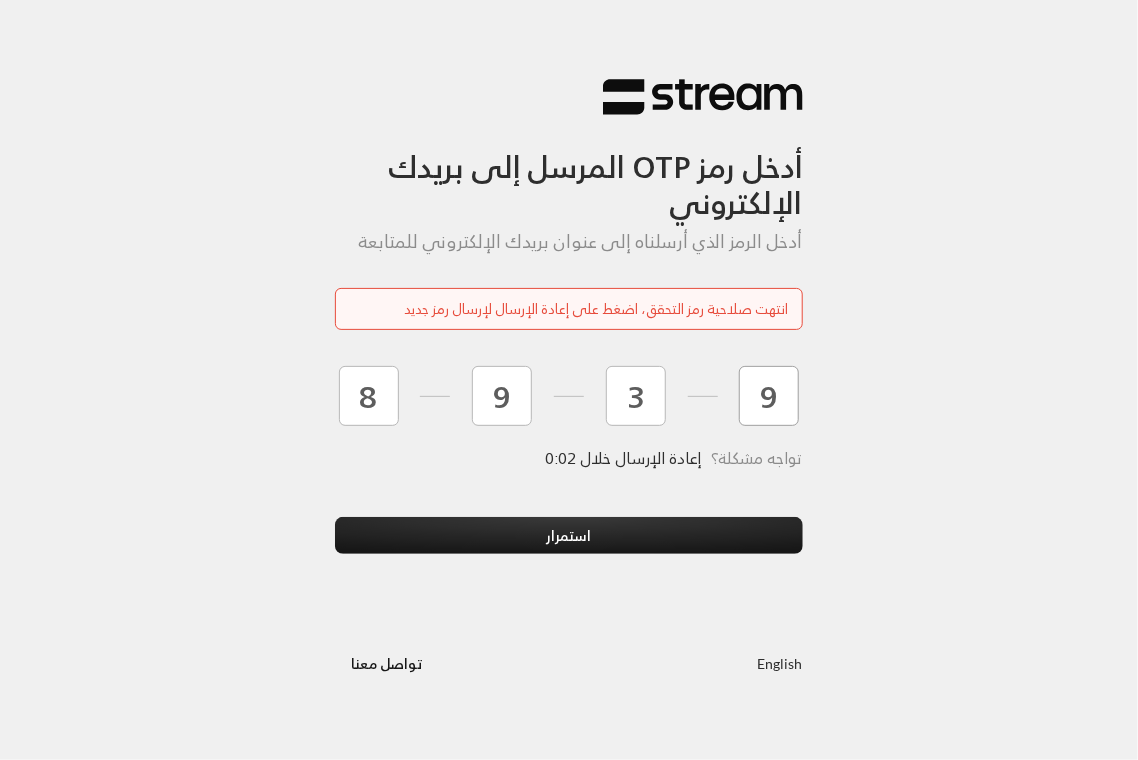 type on "9" 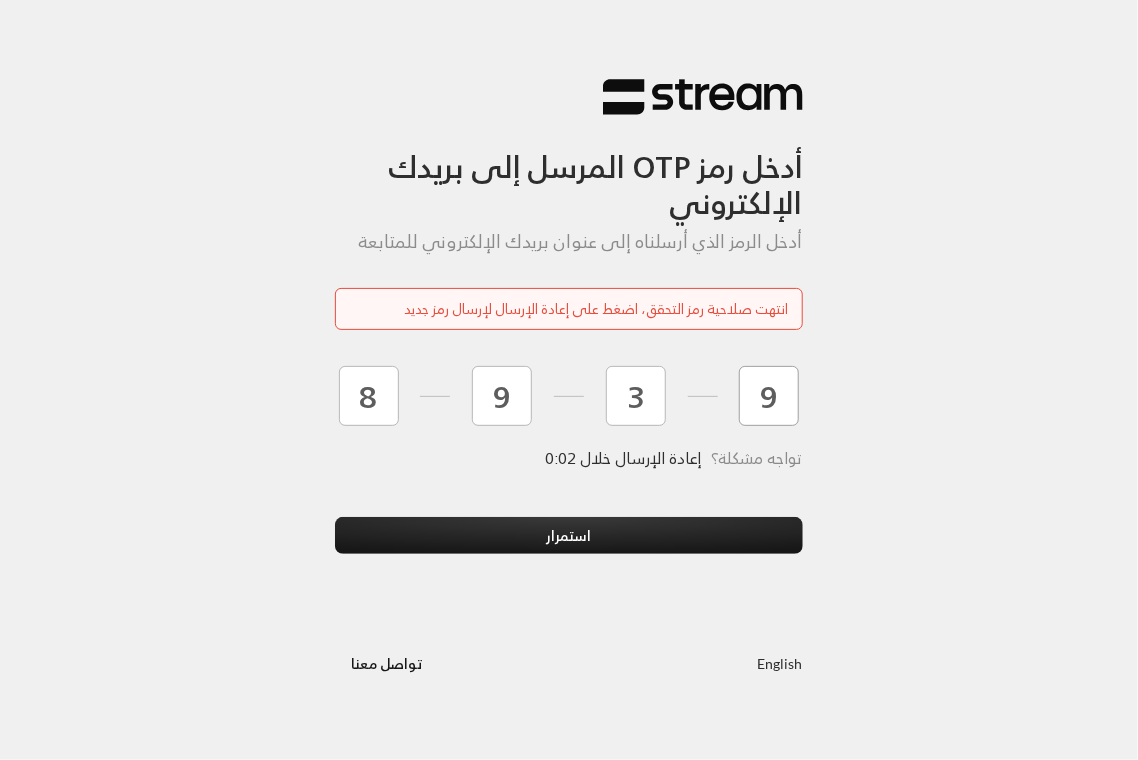 click on "استمرار" at bounding box center (569, 535) 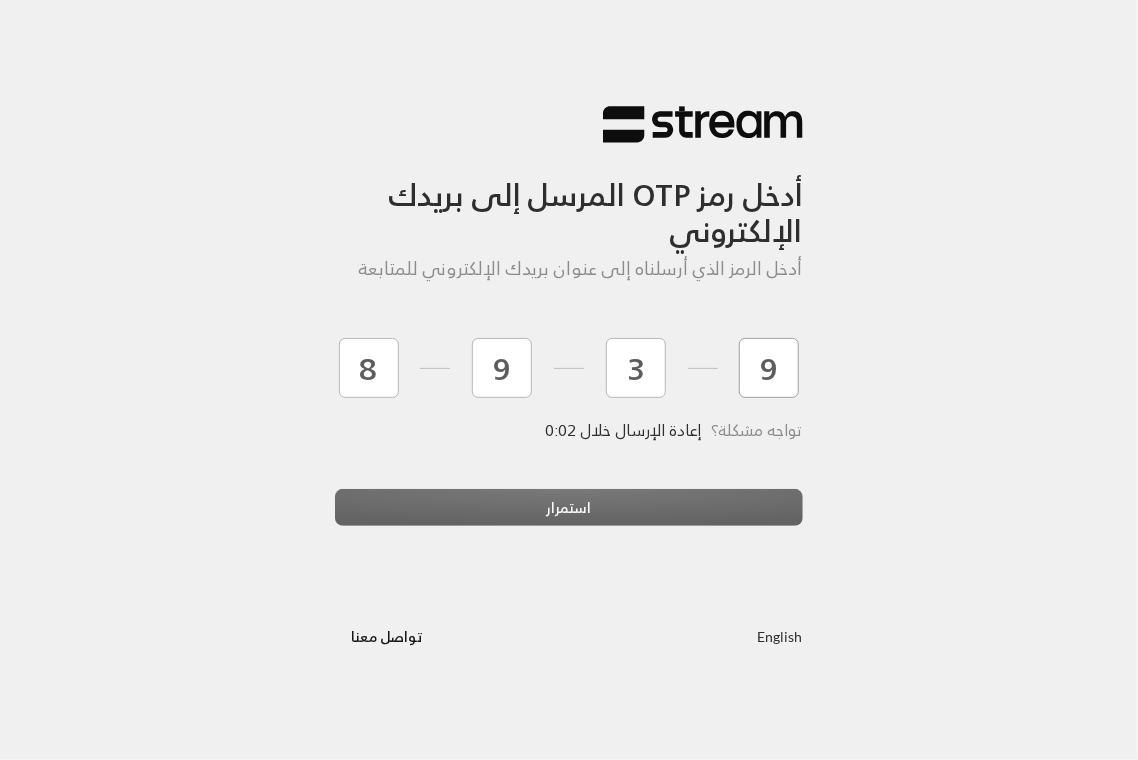 type 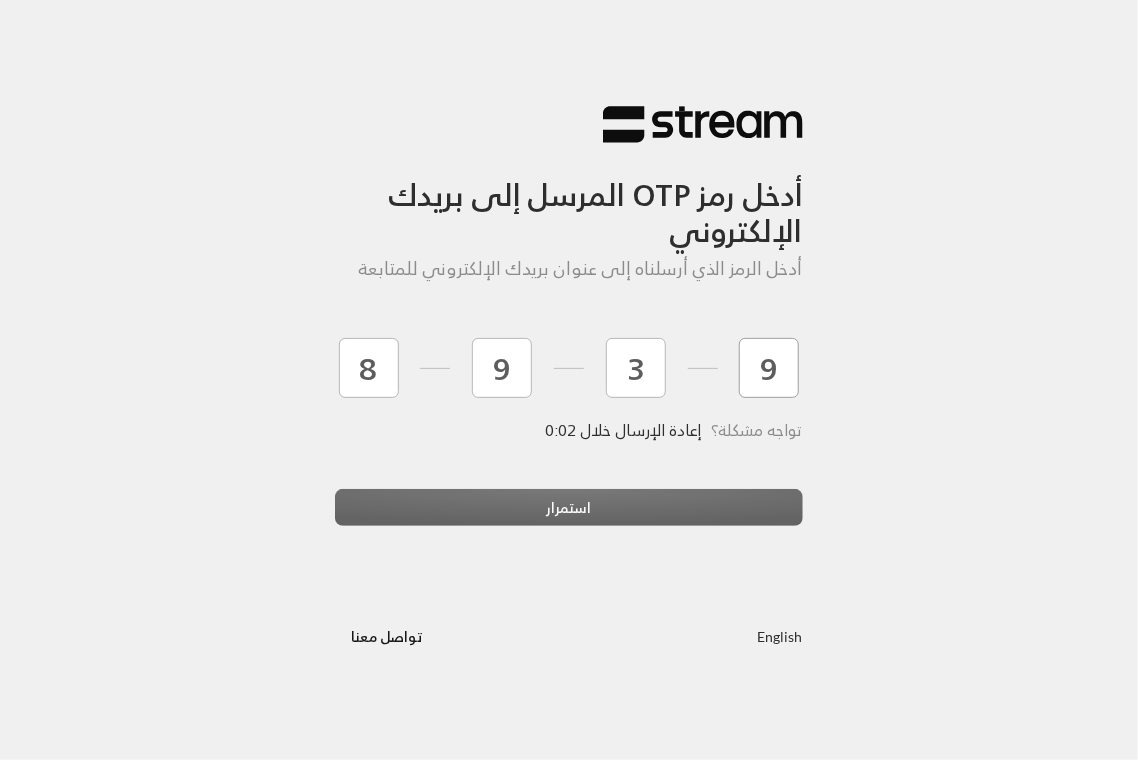 type 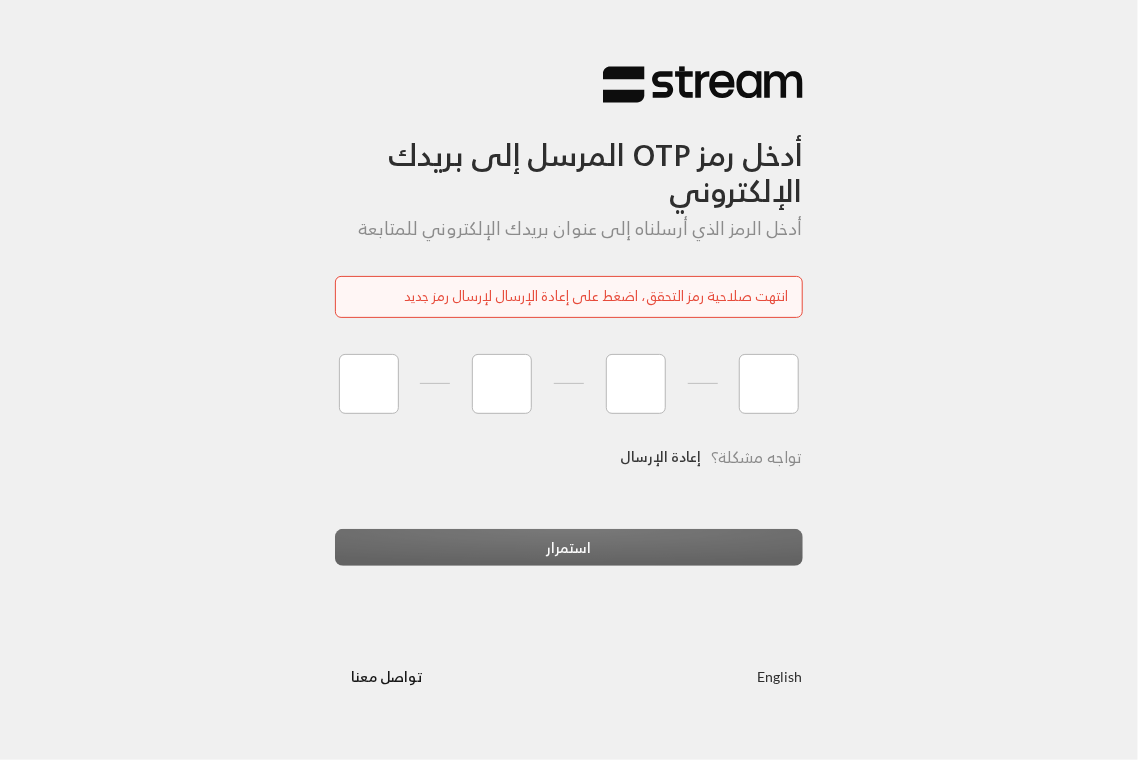 click on "إعادة الإرسال" at bounding box center (660, 457) 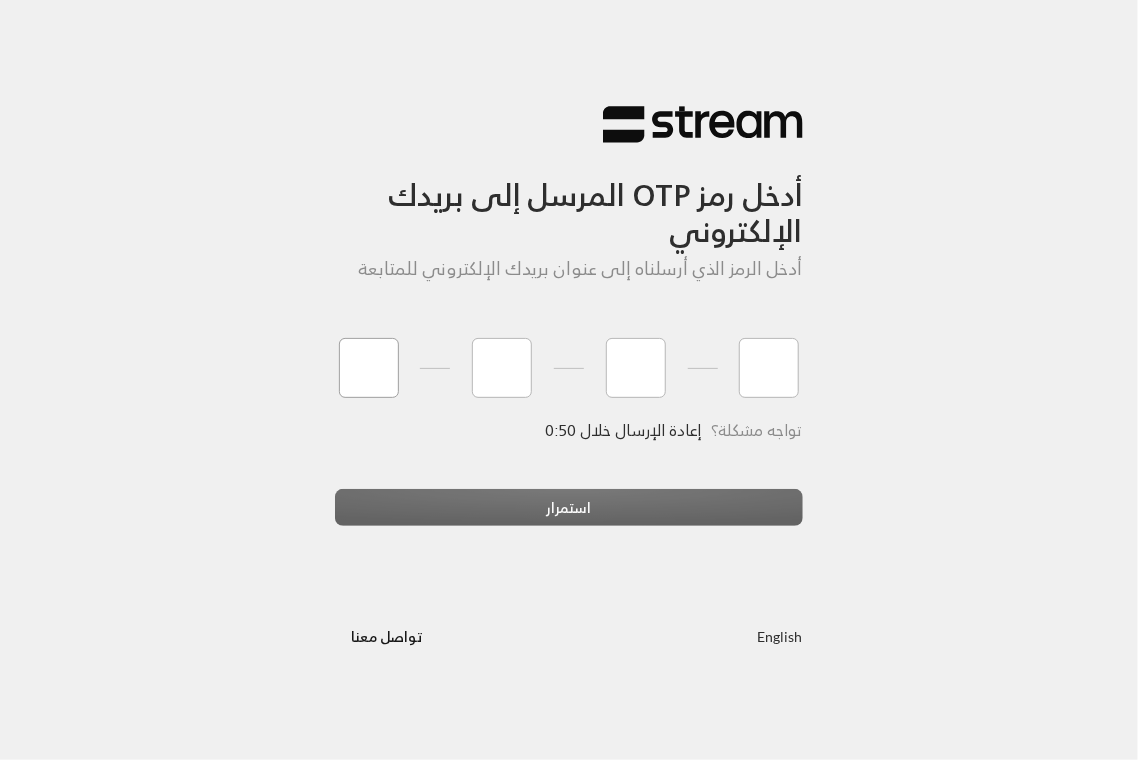 type on "0" 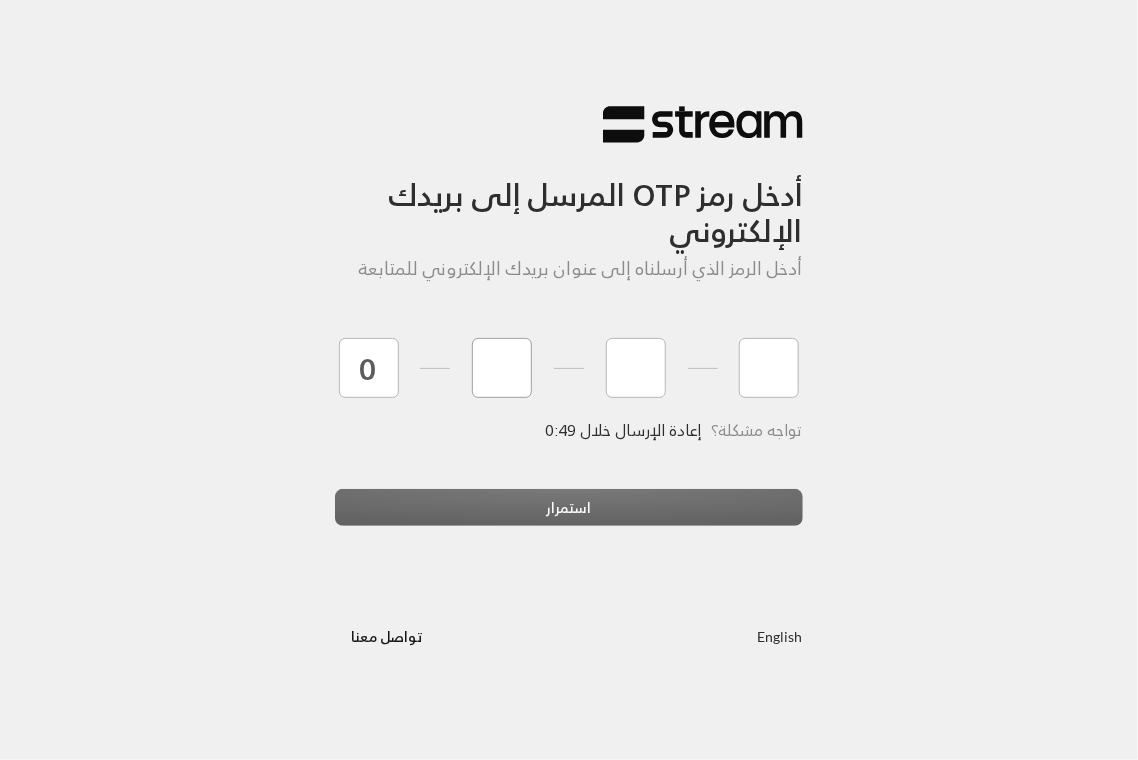 type on "2" 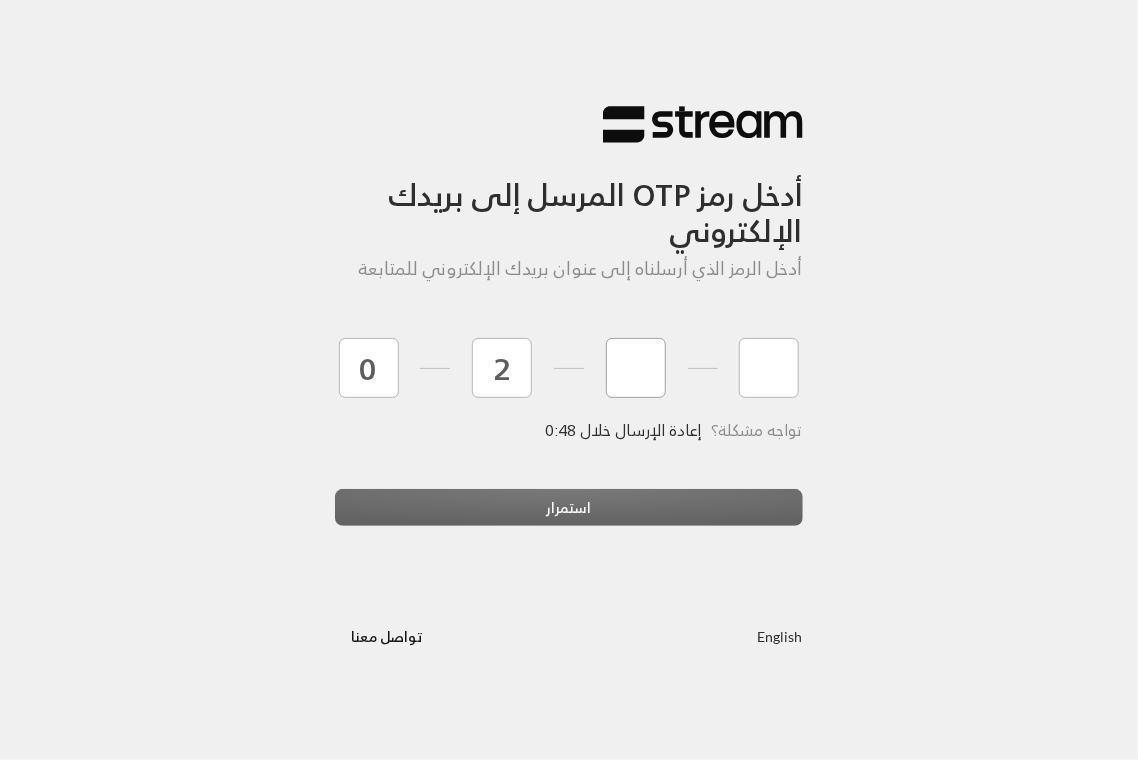 type on "9" 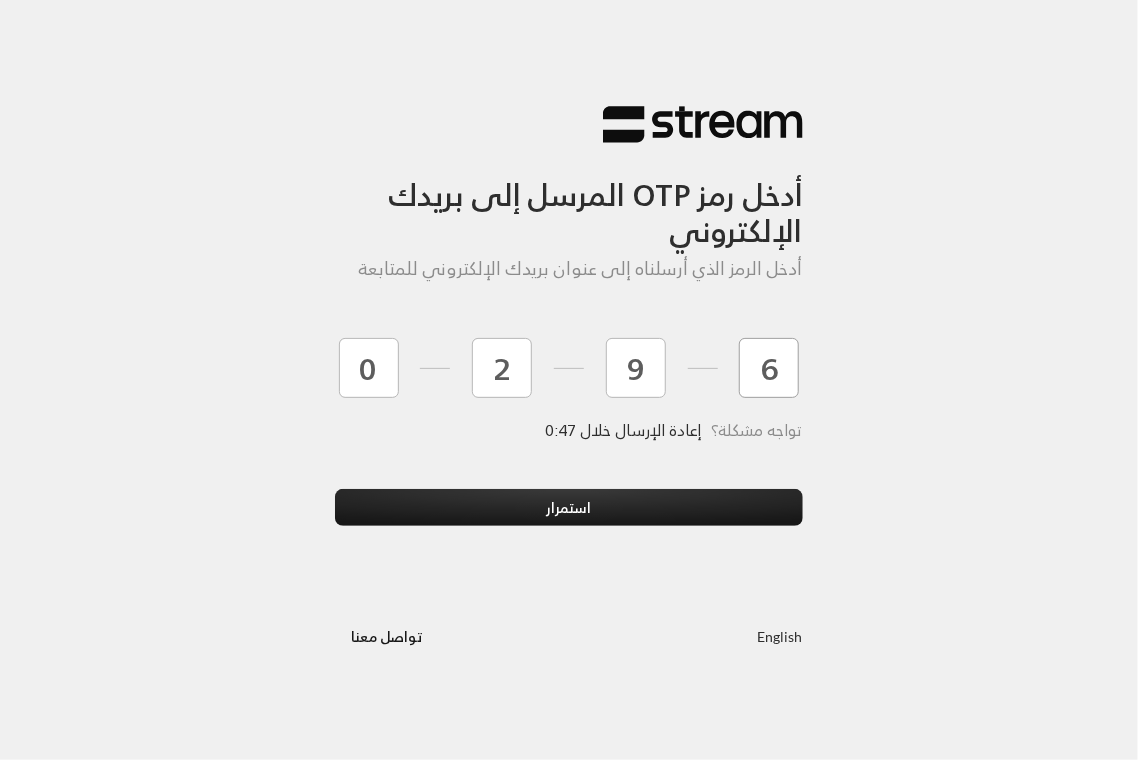 type on "6" 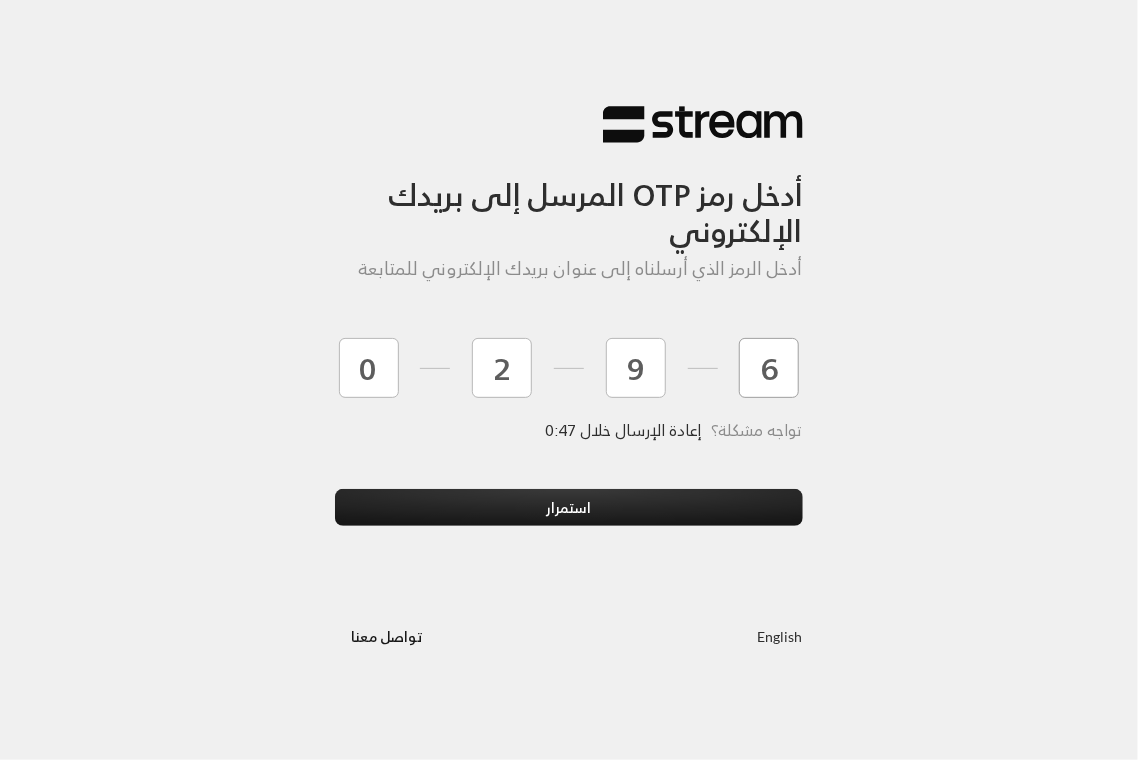 click on "استمرار" at bounding box center (569, 507) 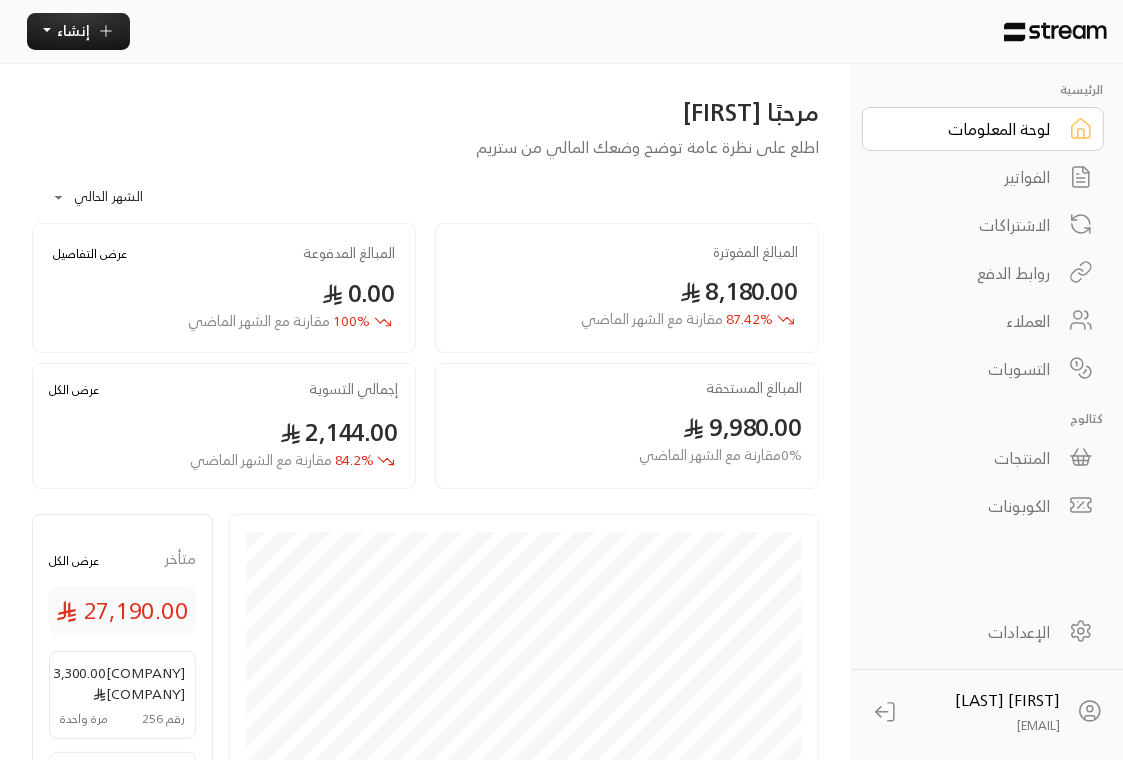 click on "الفواتير" at bounding box center (983, 177) 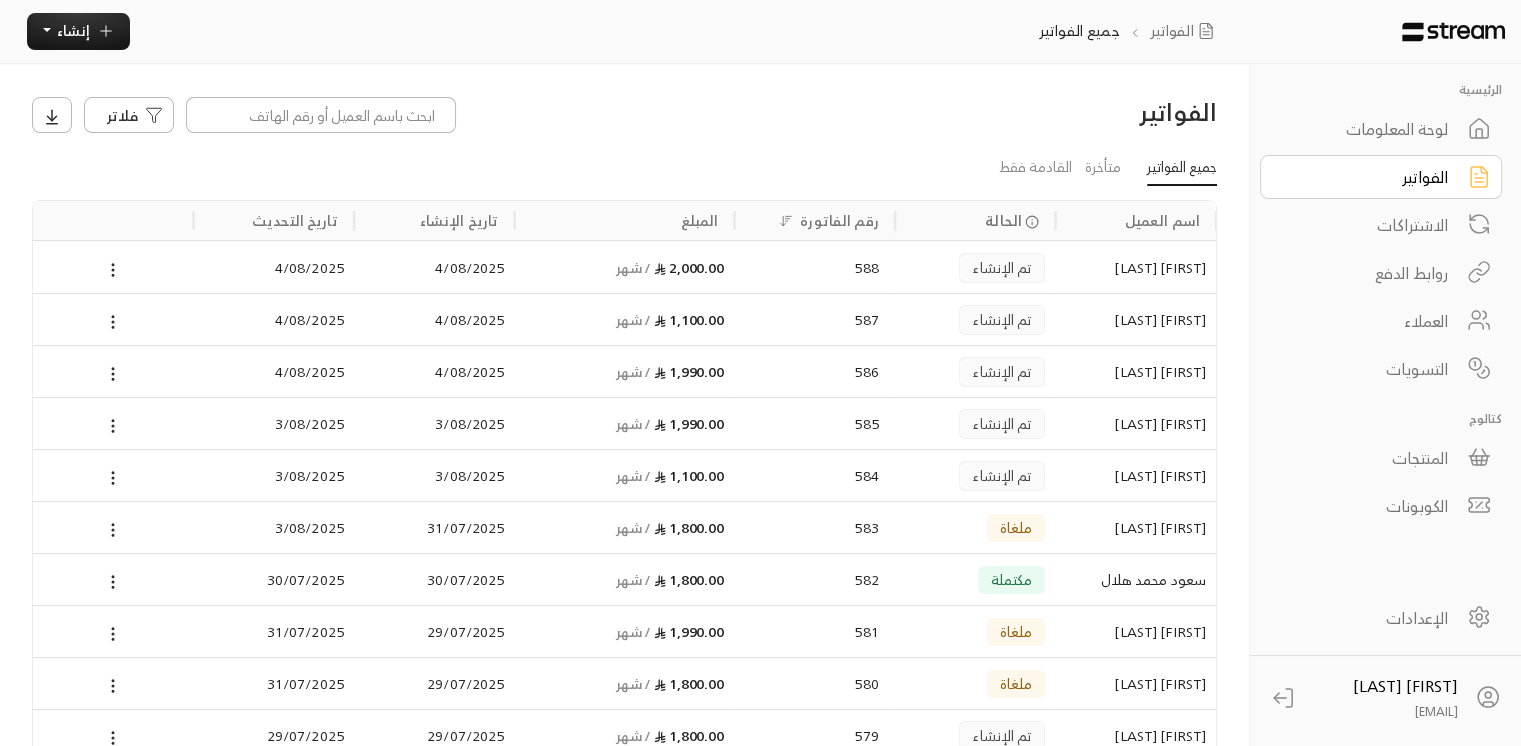click on "العملاء" at bounding box center [1367, 321] 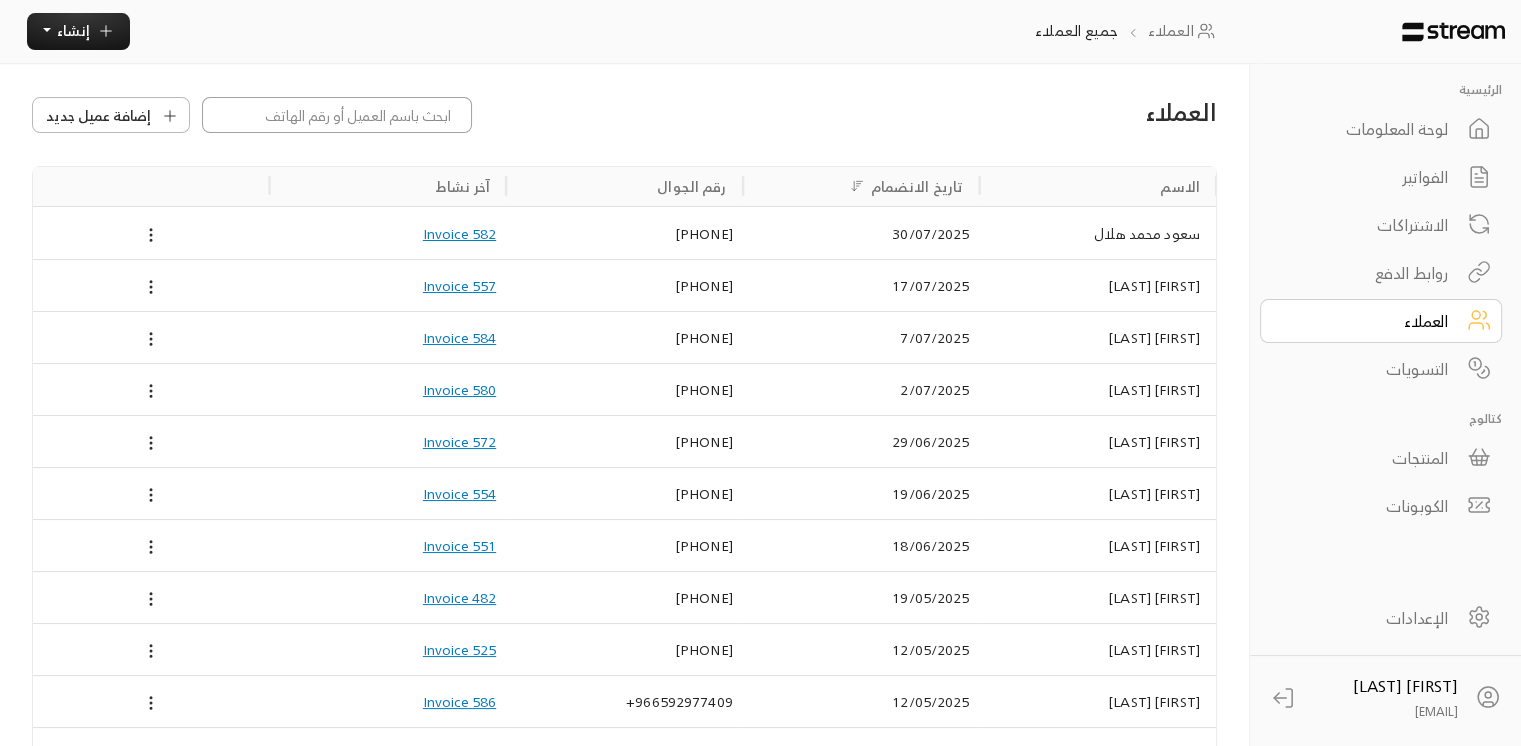 click at bounding box center (337, 115) 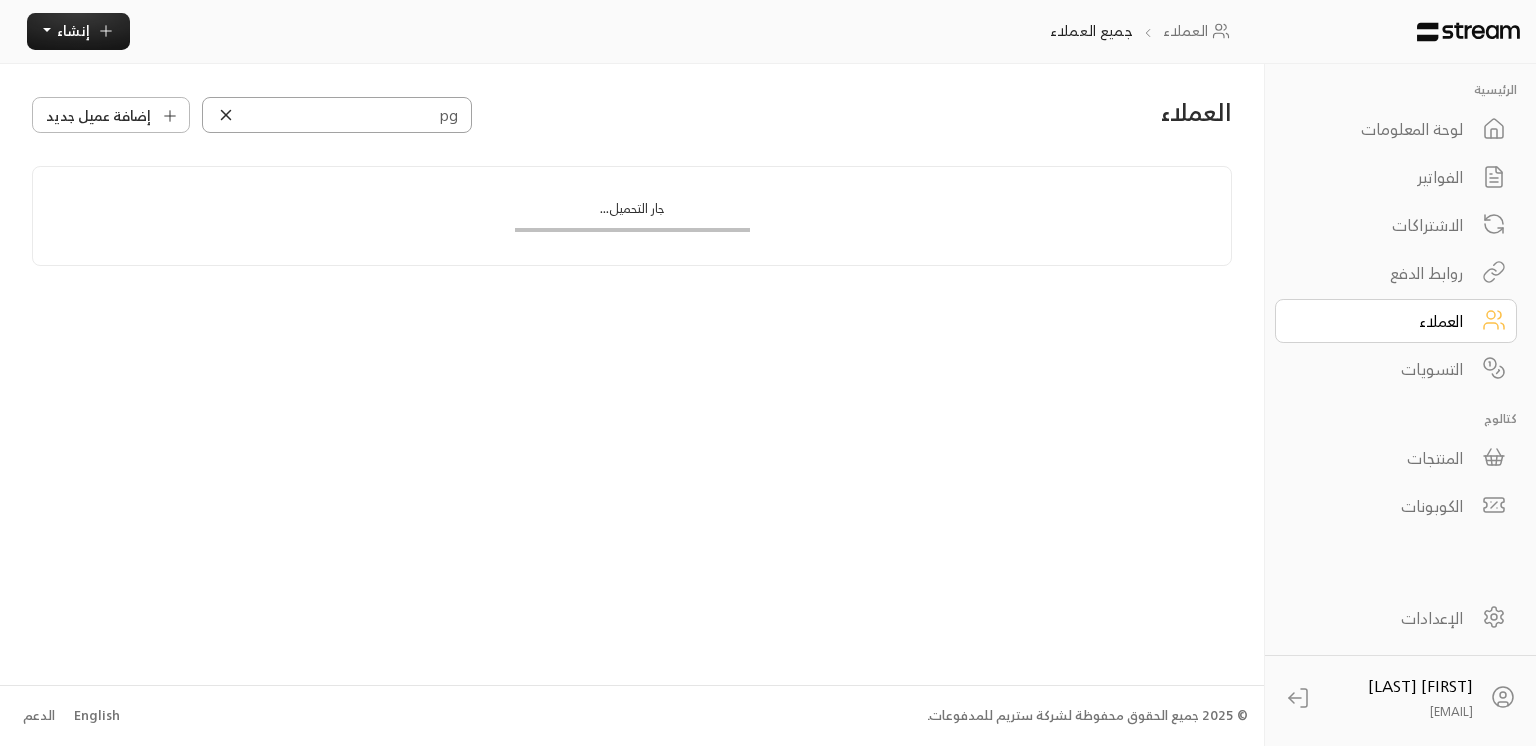 type on "p" 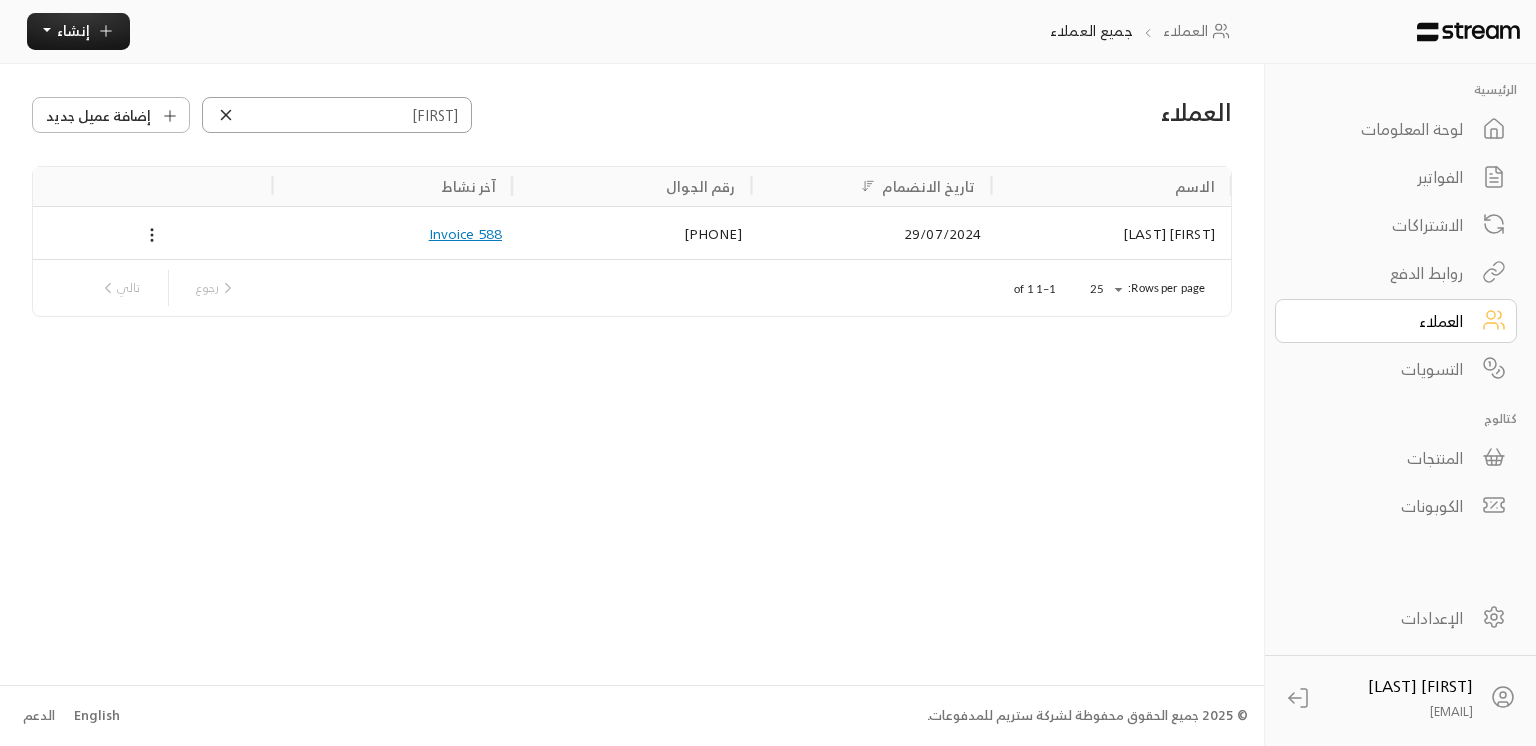 type on "[FIRST]" 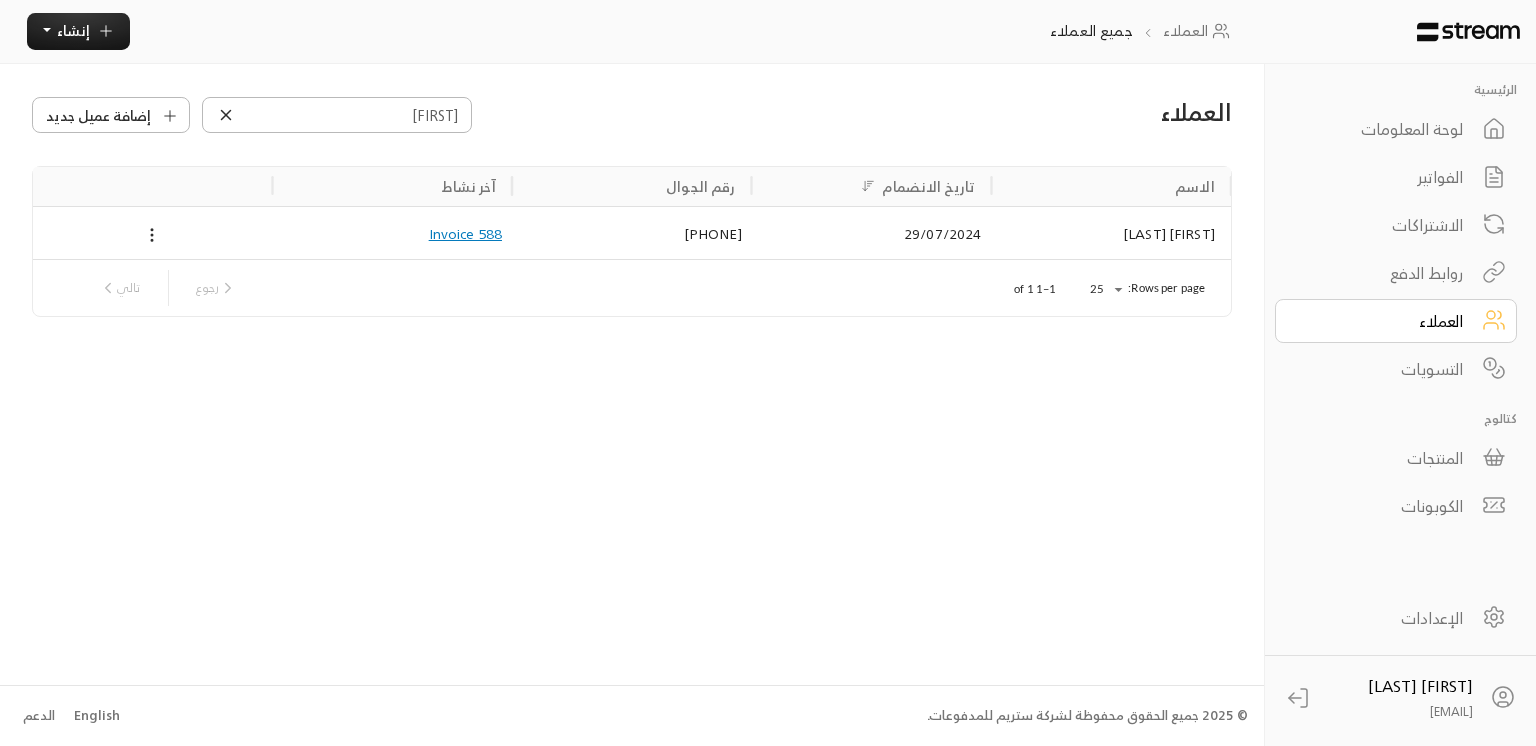 click on "الاشتراكات" at bounding box center [1396, 225] 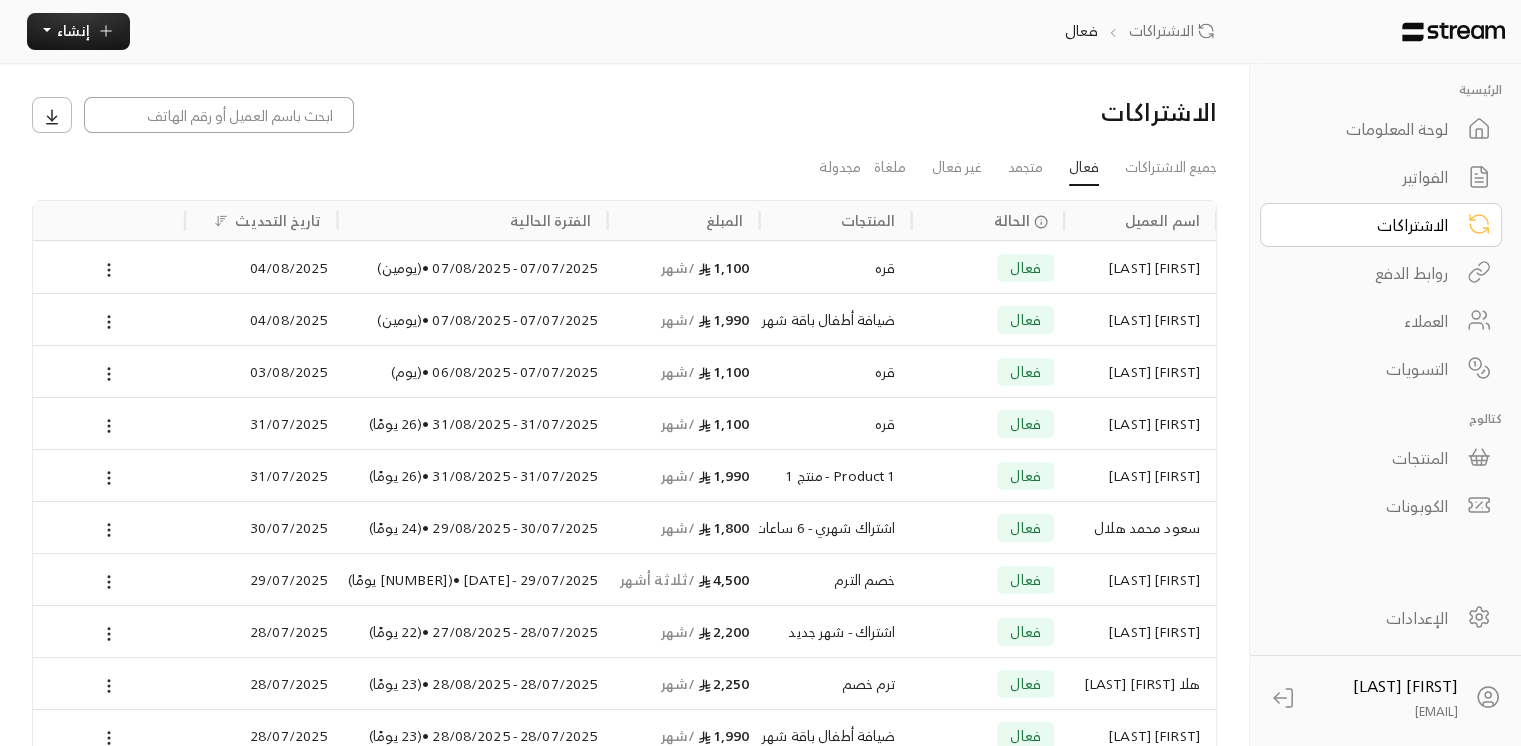 click at bounding box center (219, 115) 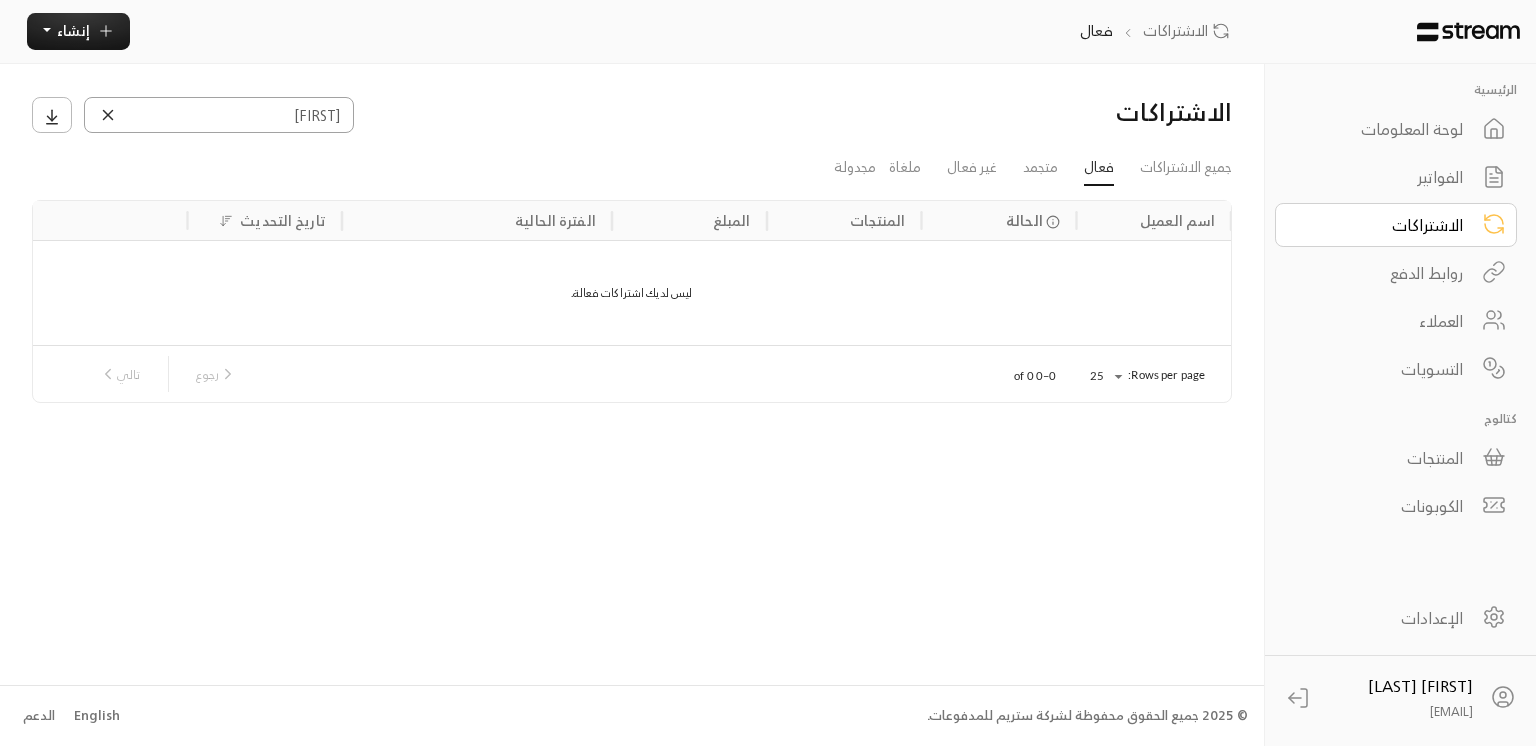 type on "[FIRST]" 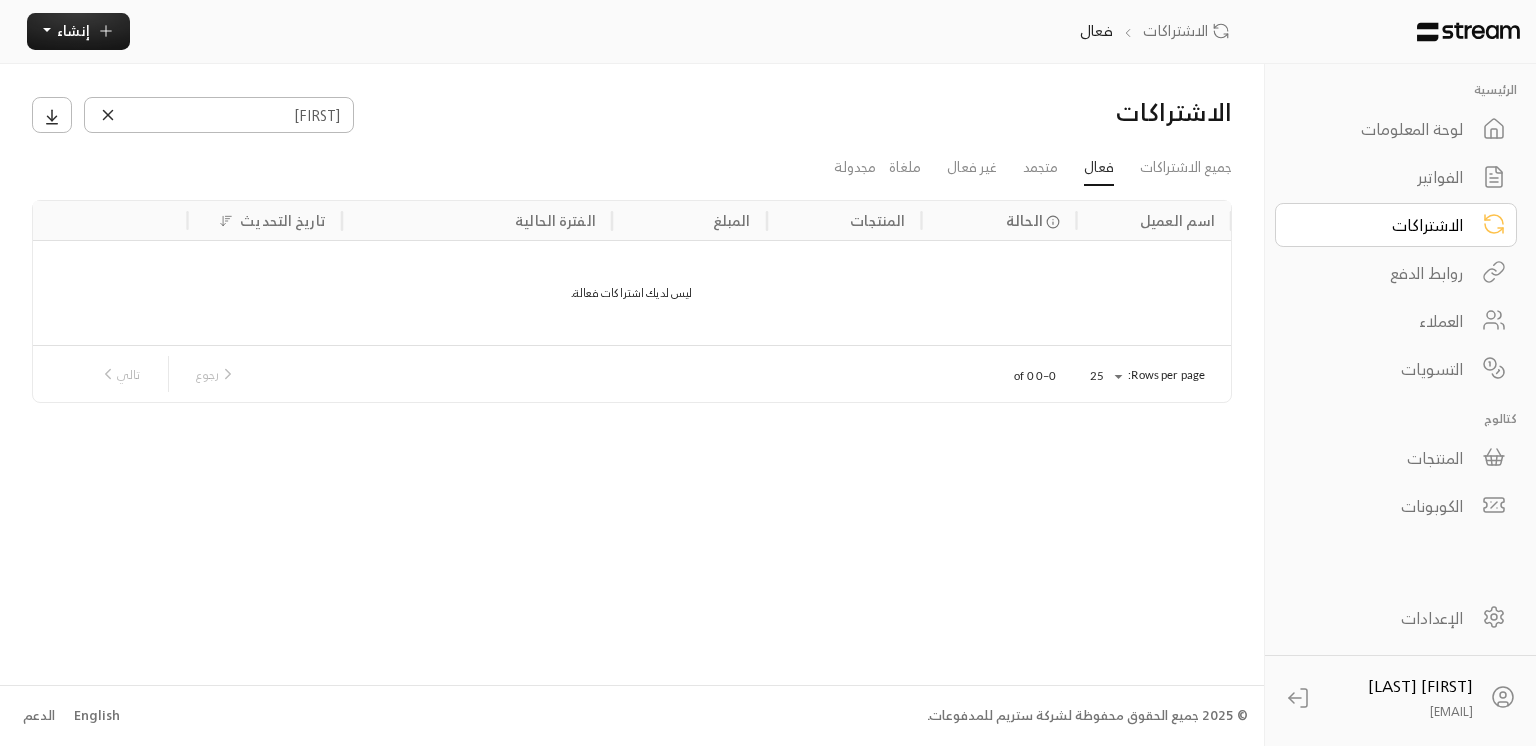 click on "الفواتير" at bounding box center [1396, 177] 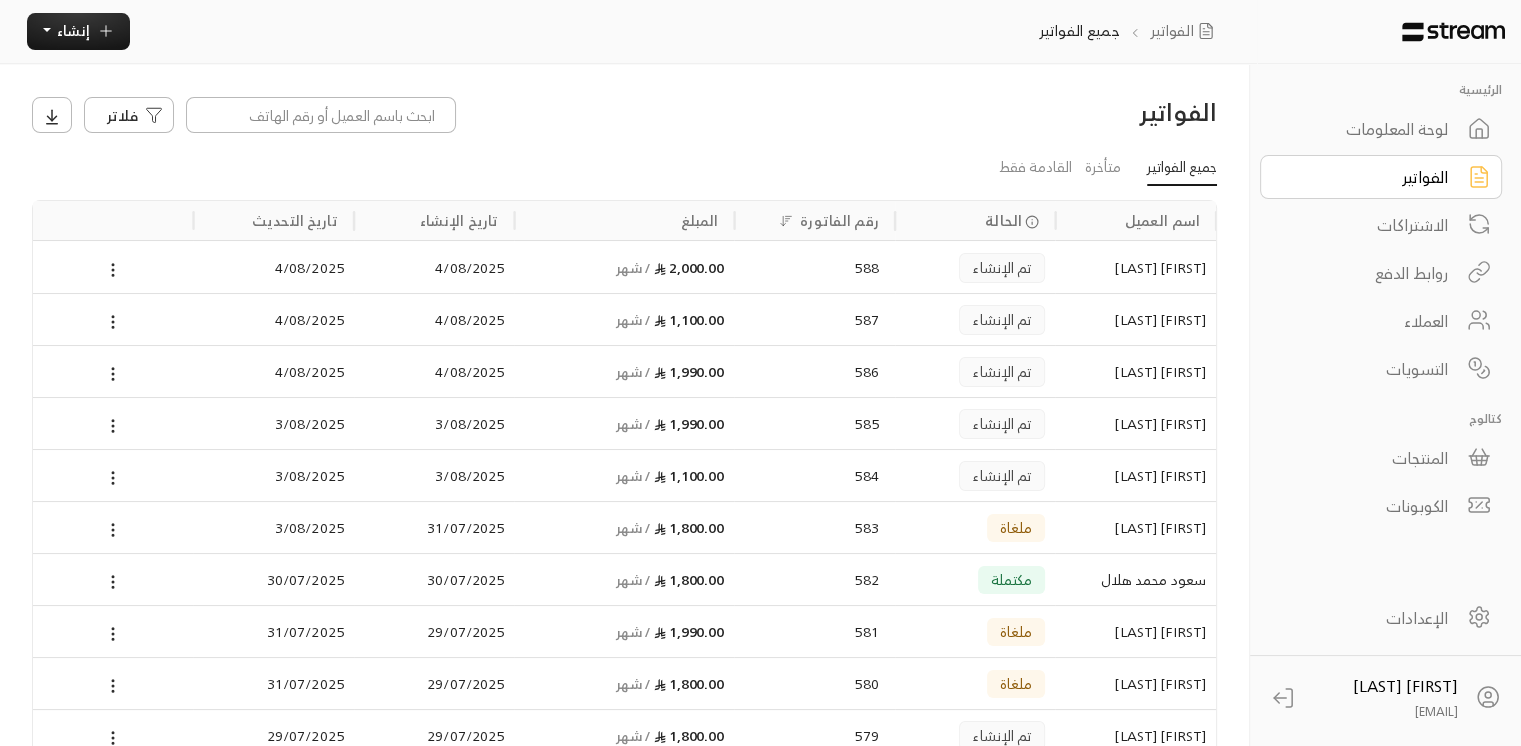click on "العملاء" at bounding box center (1381, 321) 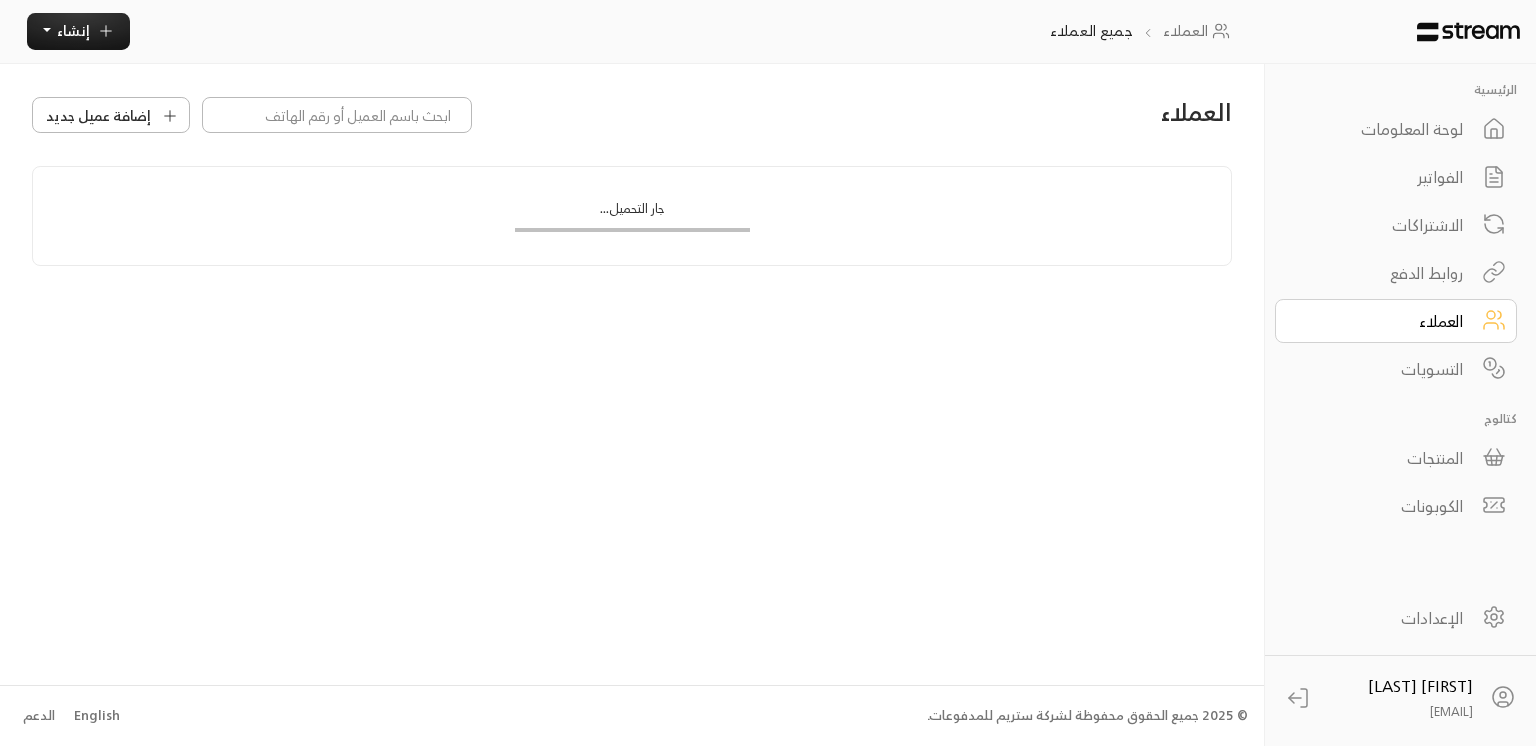 click on "العملاء" at bounding box center [1382, 321] 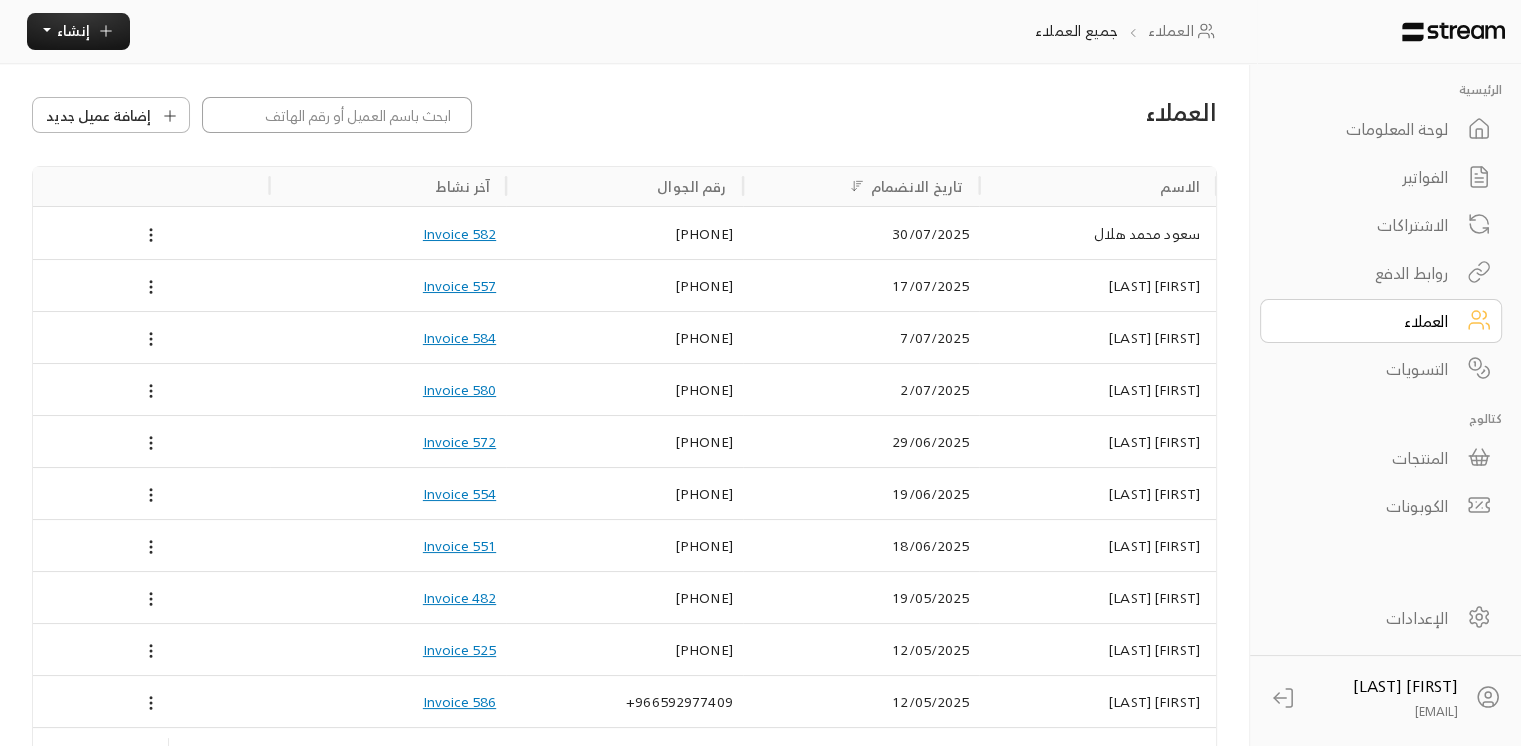 click at bounding box center [337, 115] 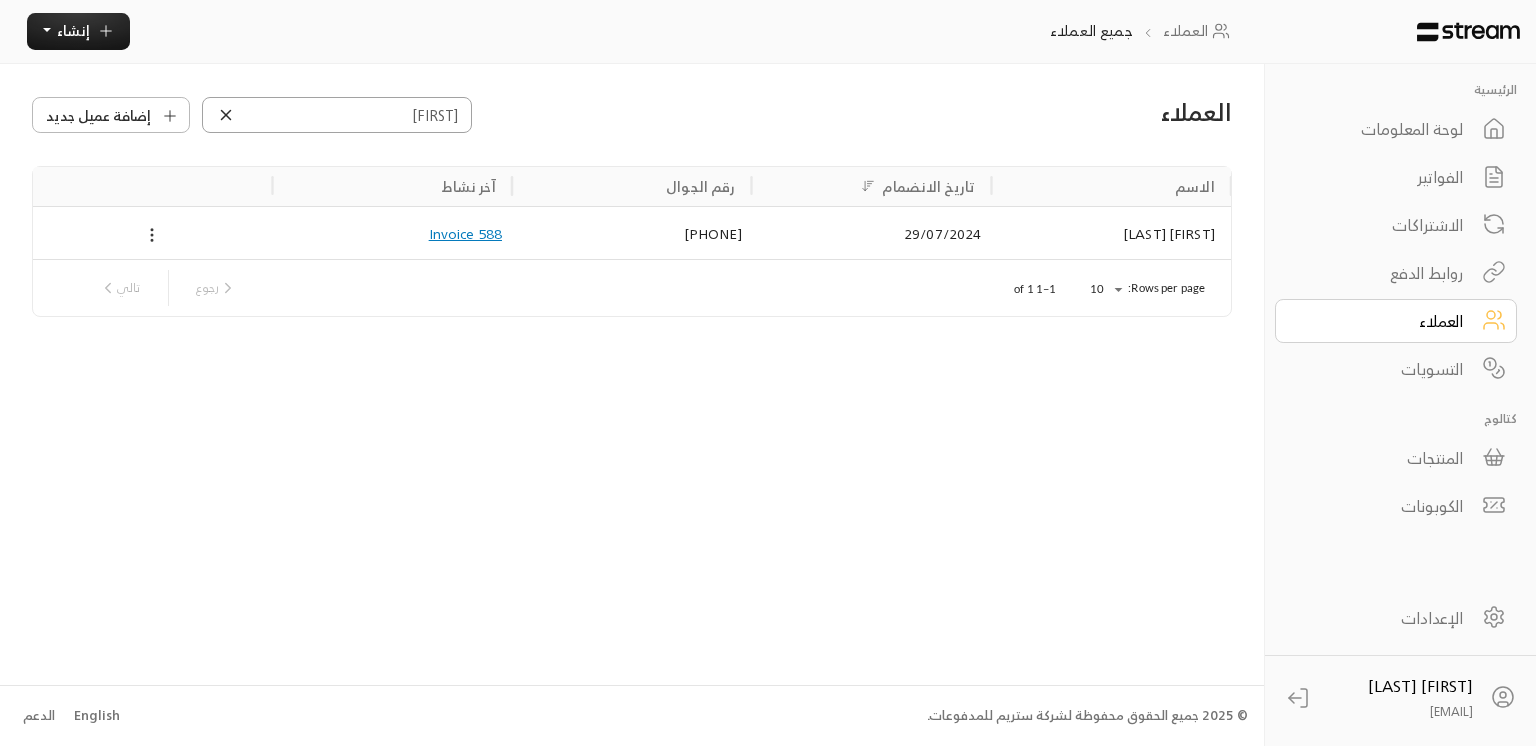 type on "[FIRST]" 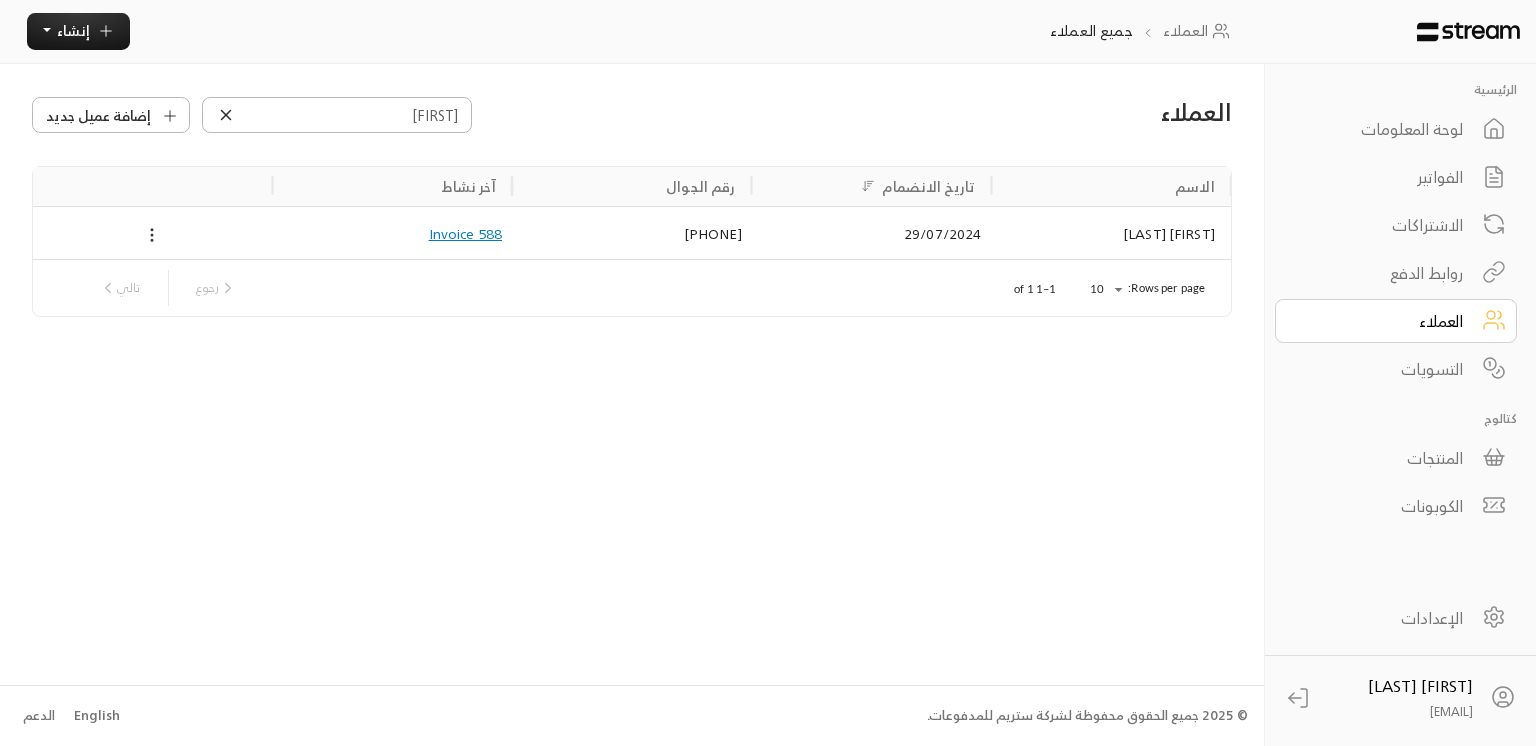 click 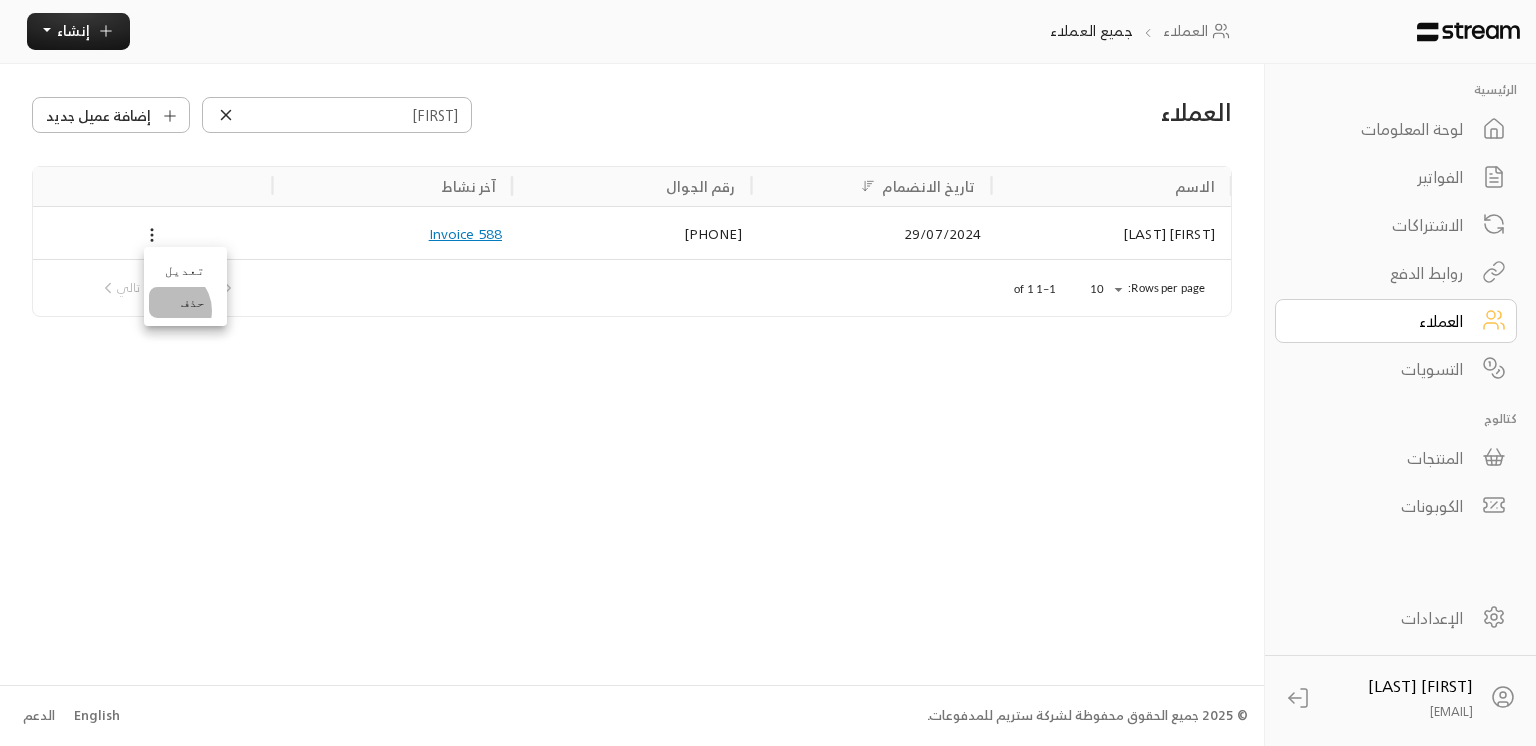 click on "حذف" at bounding box center (185, 303) 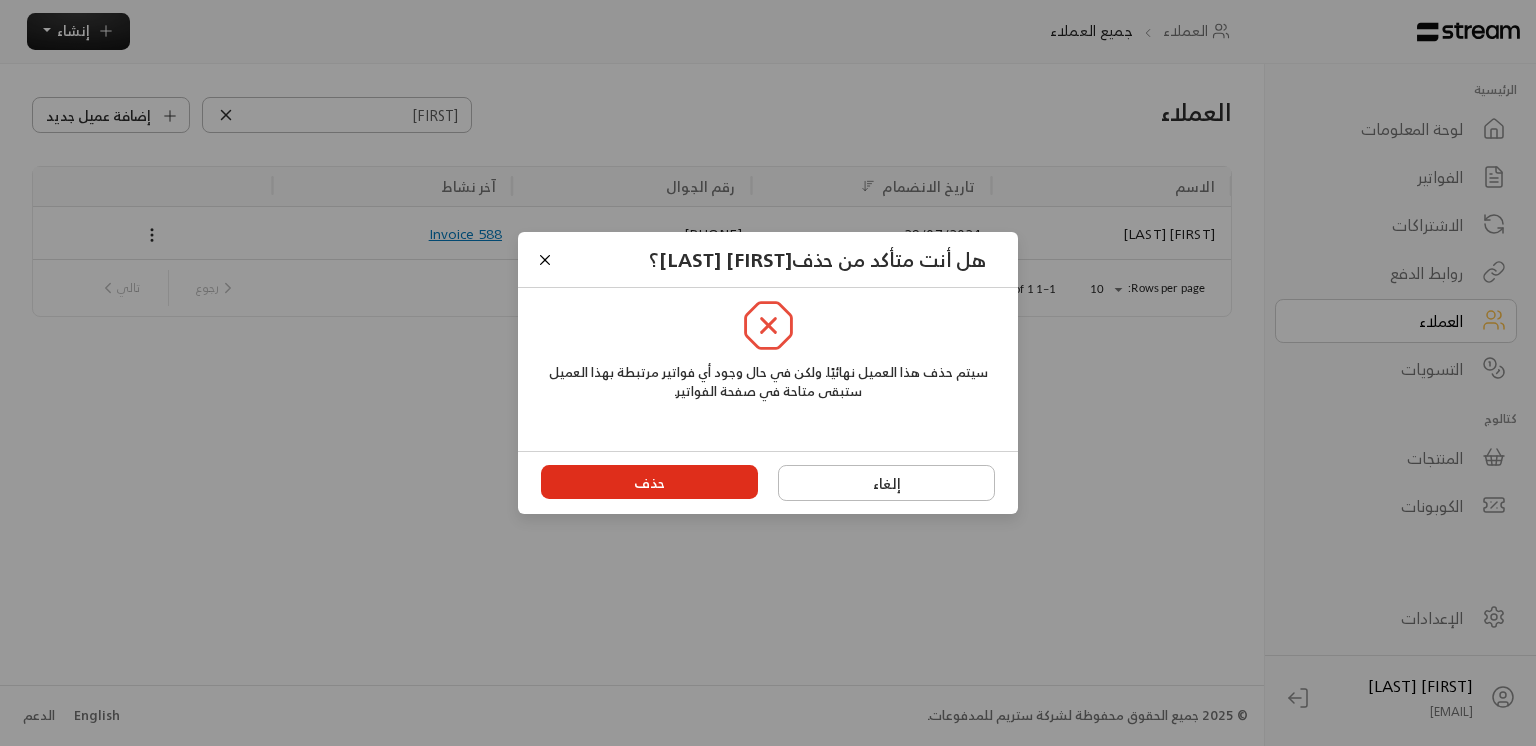 click on "حذف" at bounding box center [650, 482] 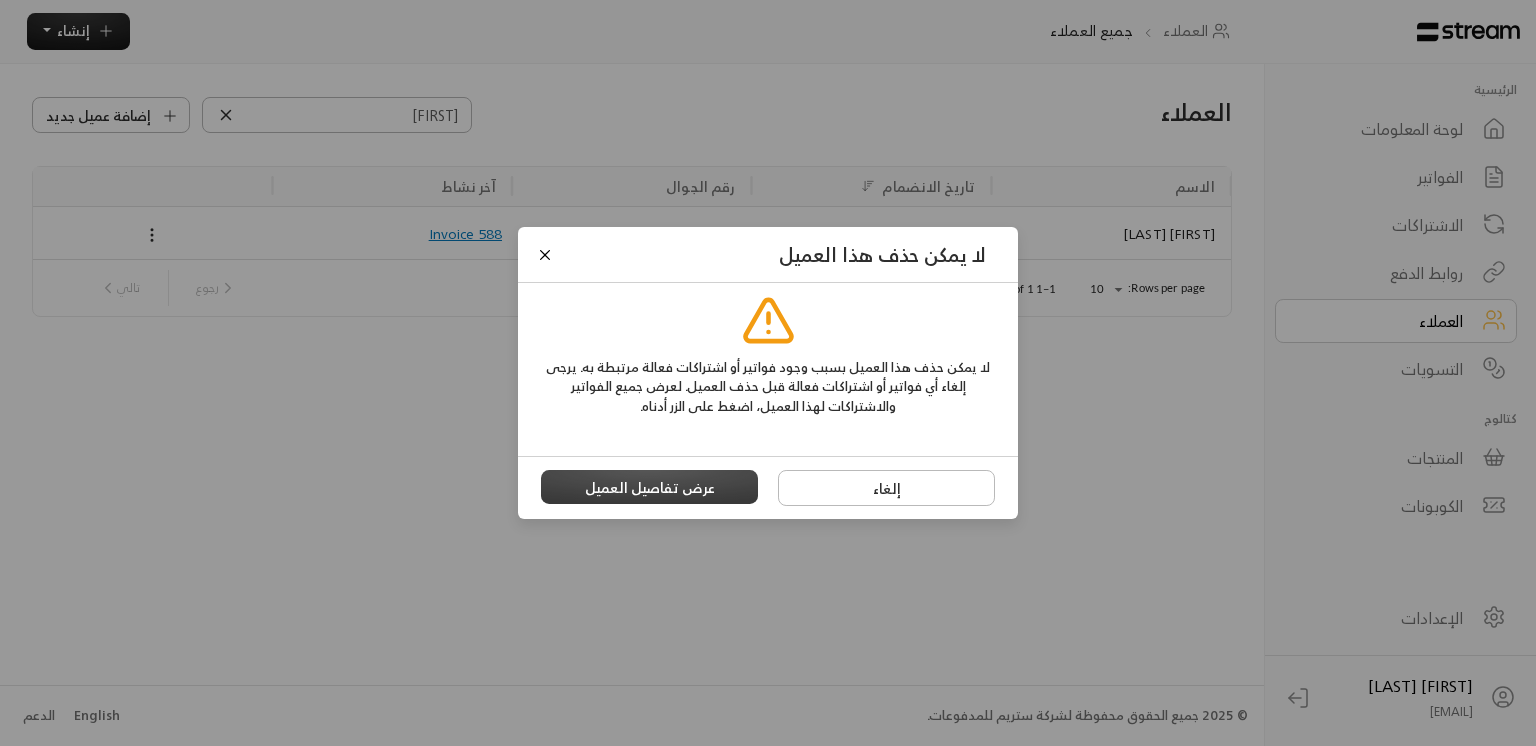 click on "عرض تفاصيل العميل" at bounding box center (650, 487) 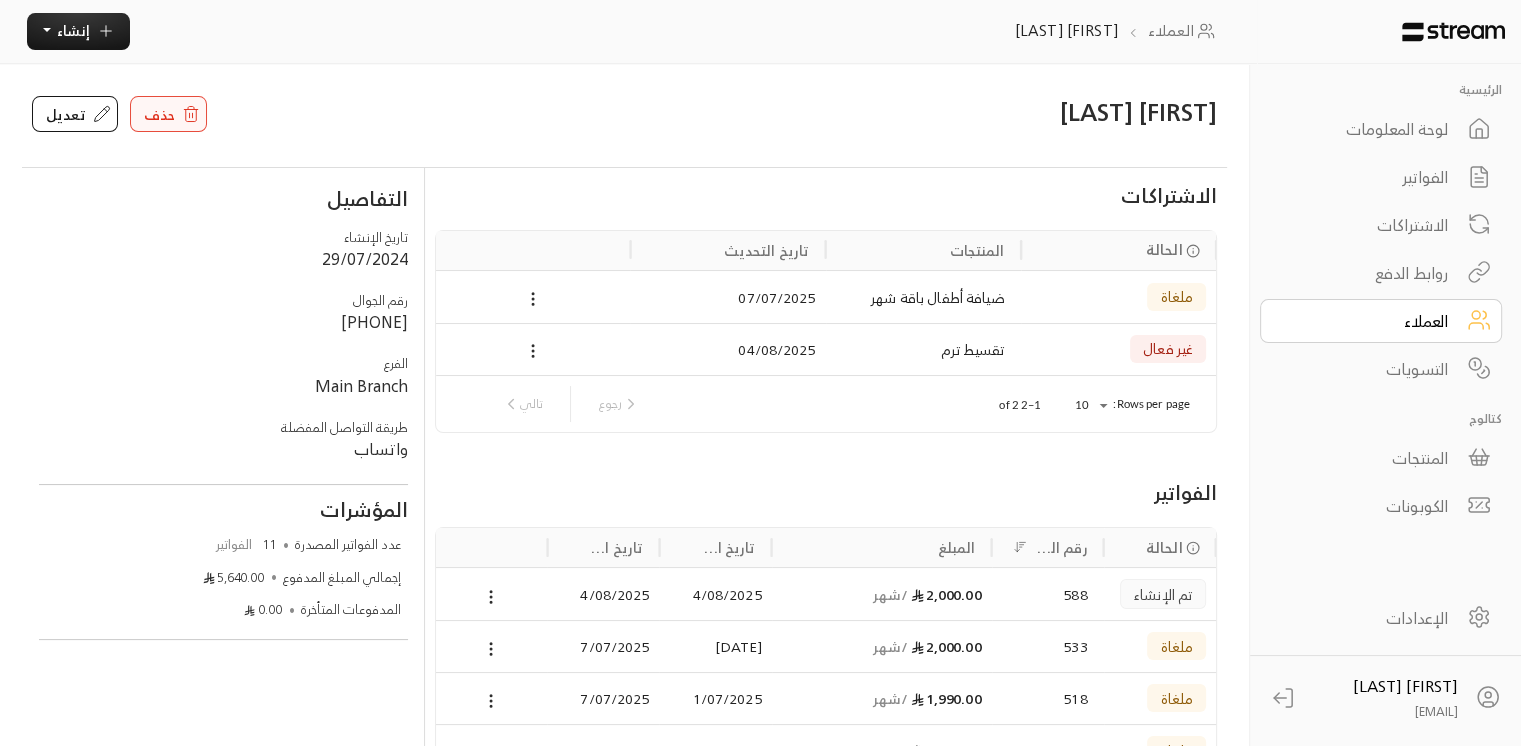click on "حذف" at bounding box center [168, 114] 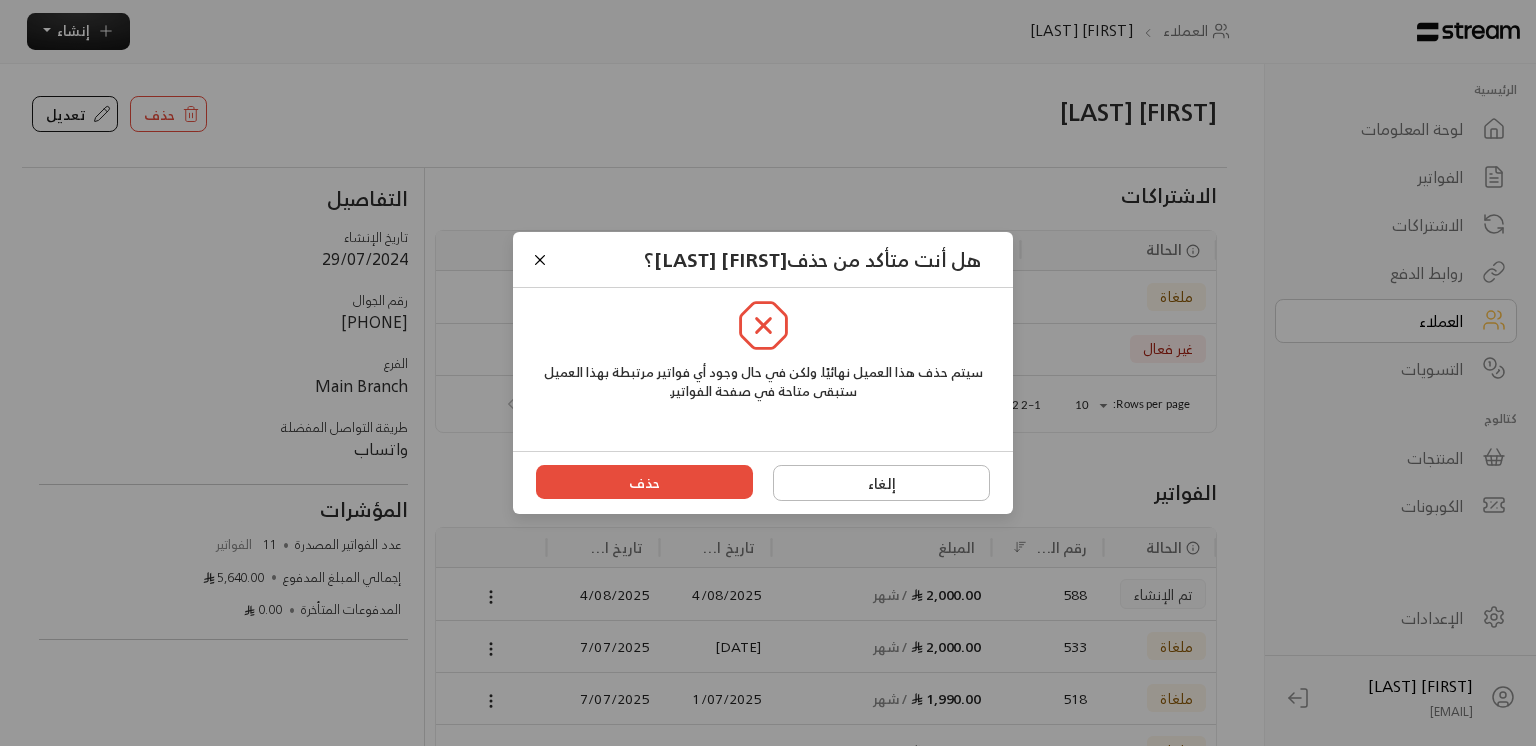 click on "حذف" at bounding box center (644, 483) 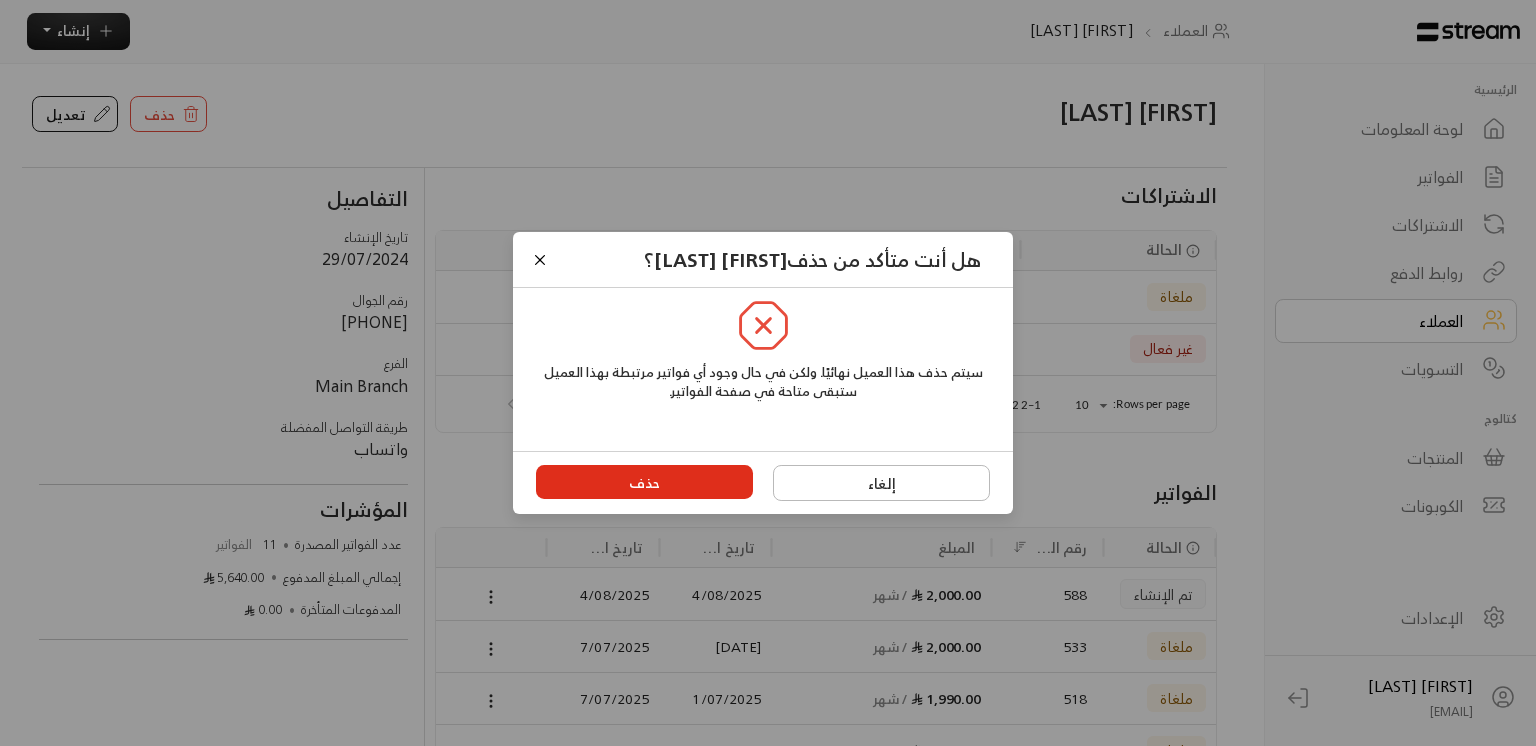 click on "حذف" at bounding box center (645, 482) 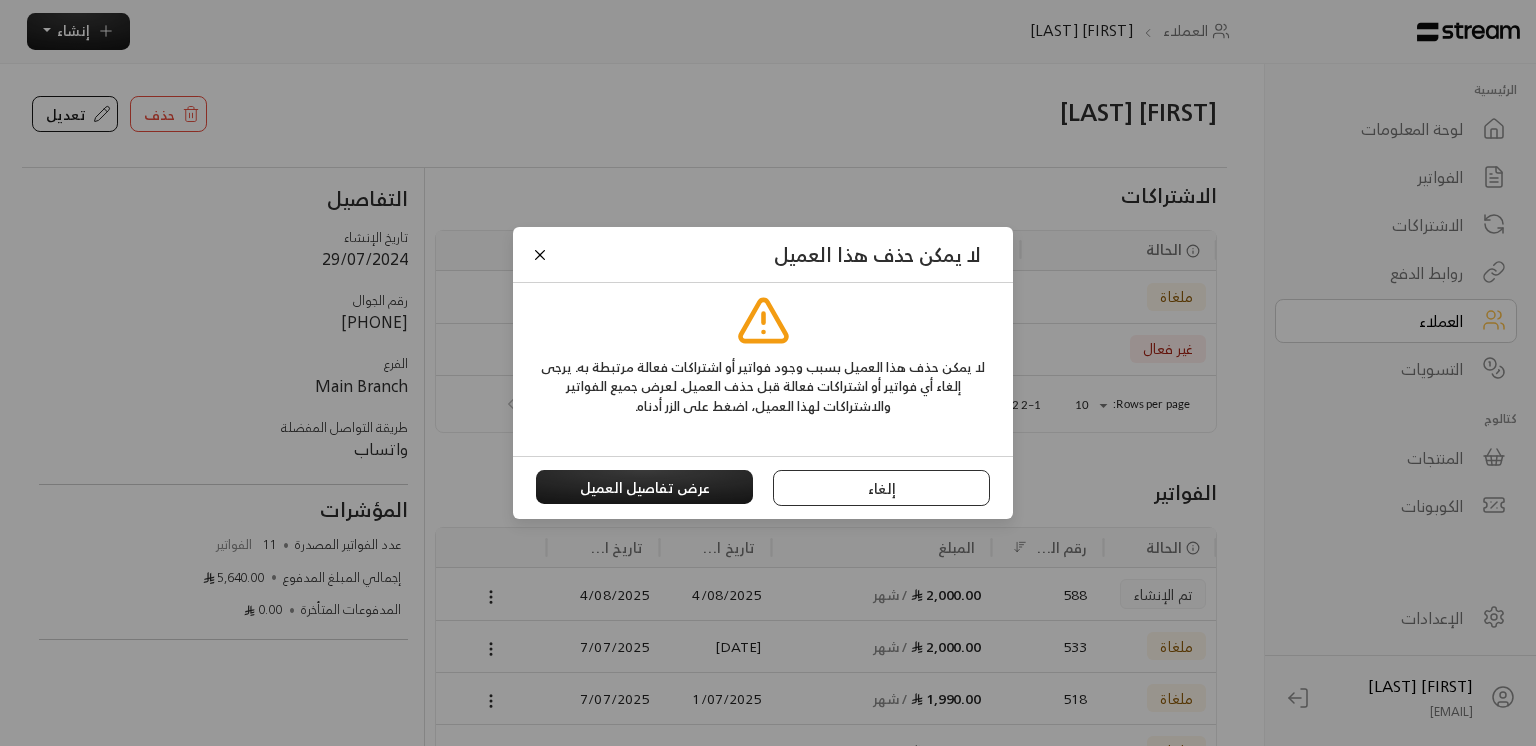 click on "إلغاء" at bounding box center [882, 488] 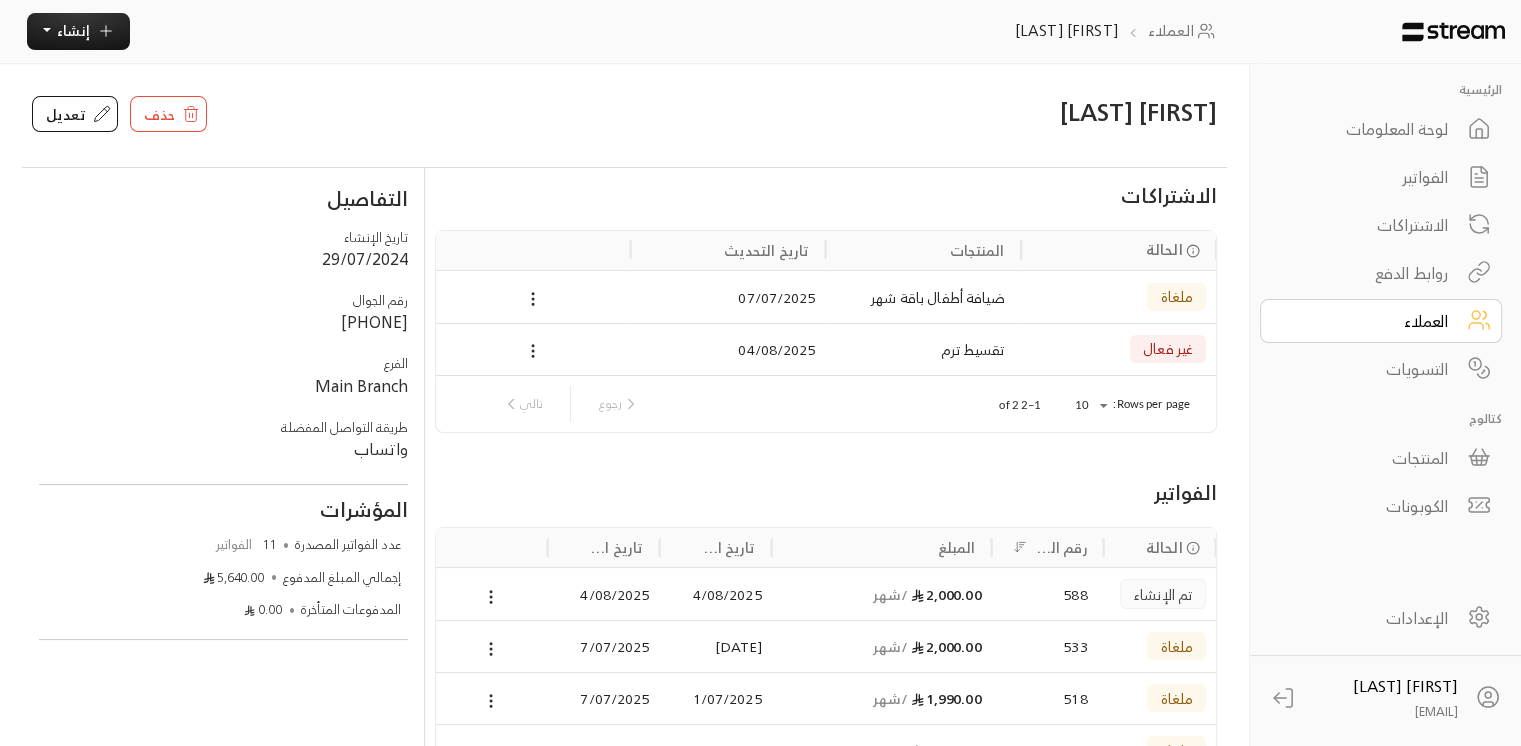 click on "الفواتير" at bounding box center (1367, 177) 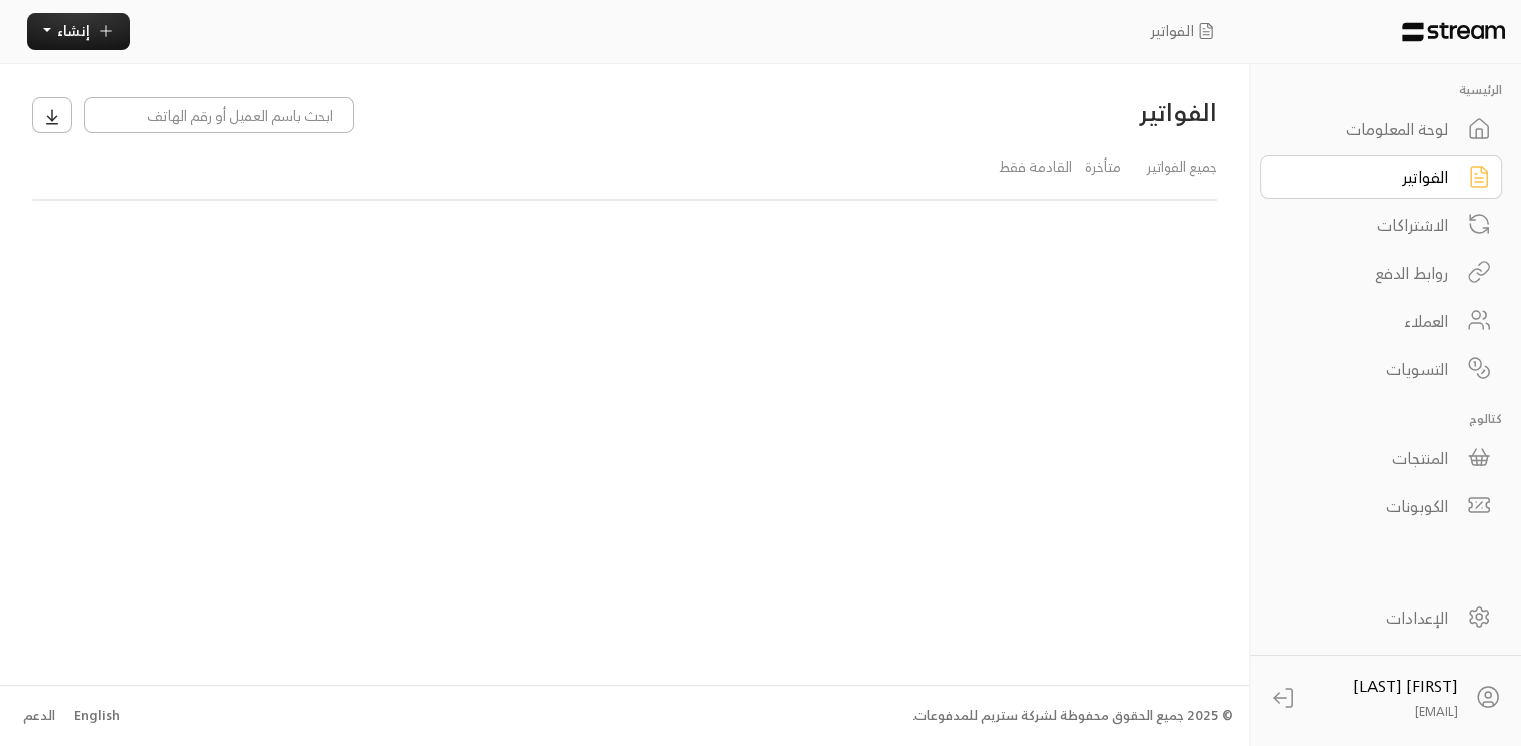 click on "الفواتير" at bounding box center (1367, 177) 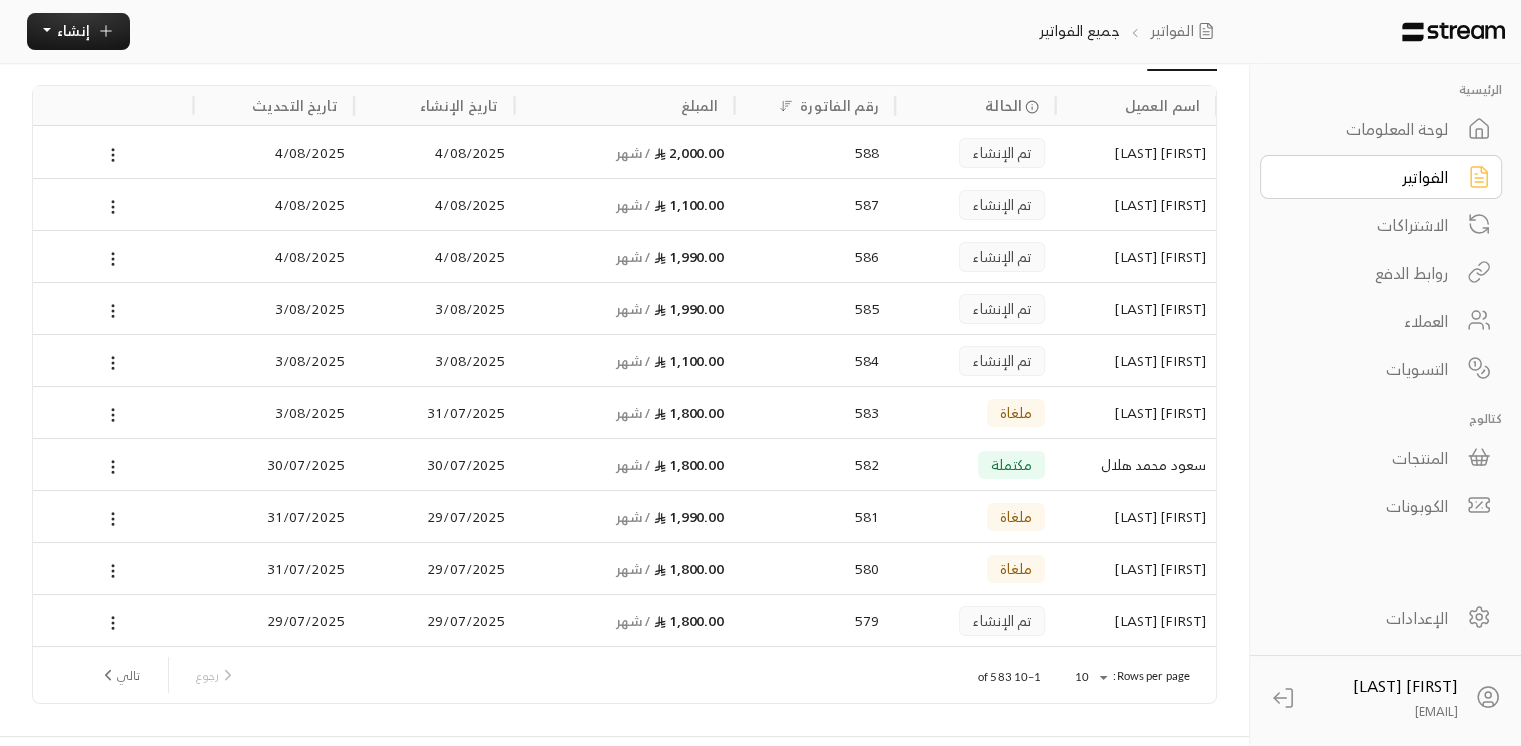scroll, scrollTop: 120, scrollLeft: 0, axis: vertical 